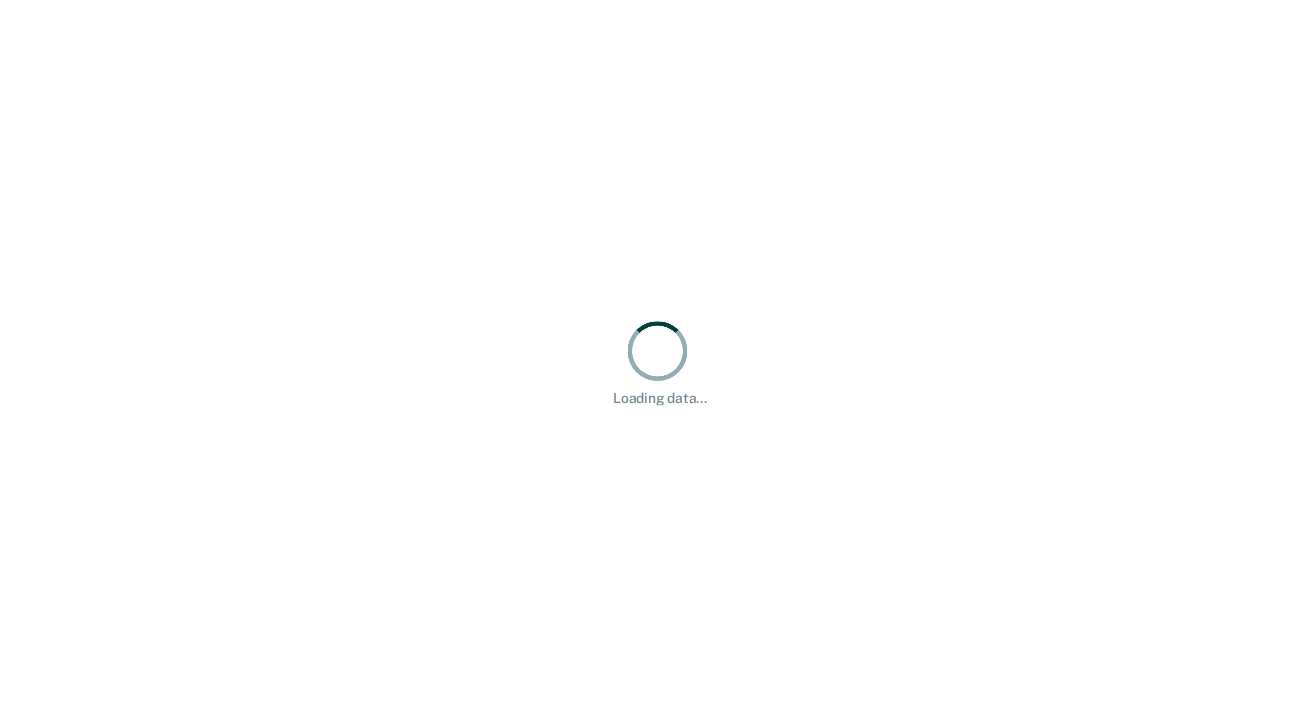 scroll, scrollTop: 0, scrollLeft: 0, axis: both 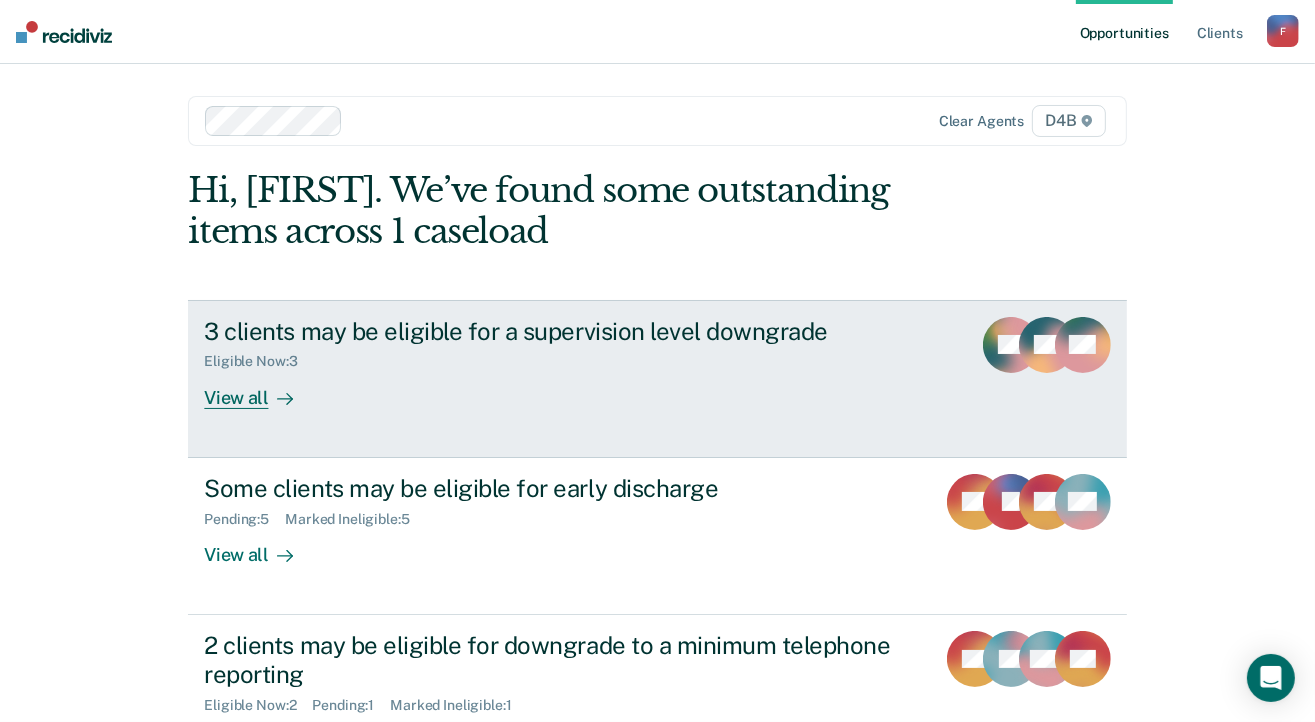 click on "View all" at bounding box center (260, 389) 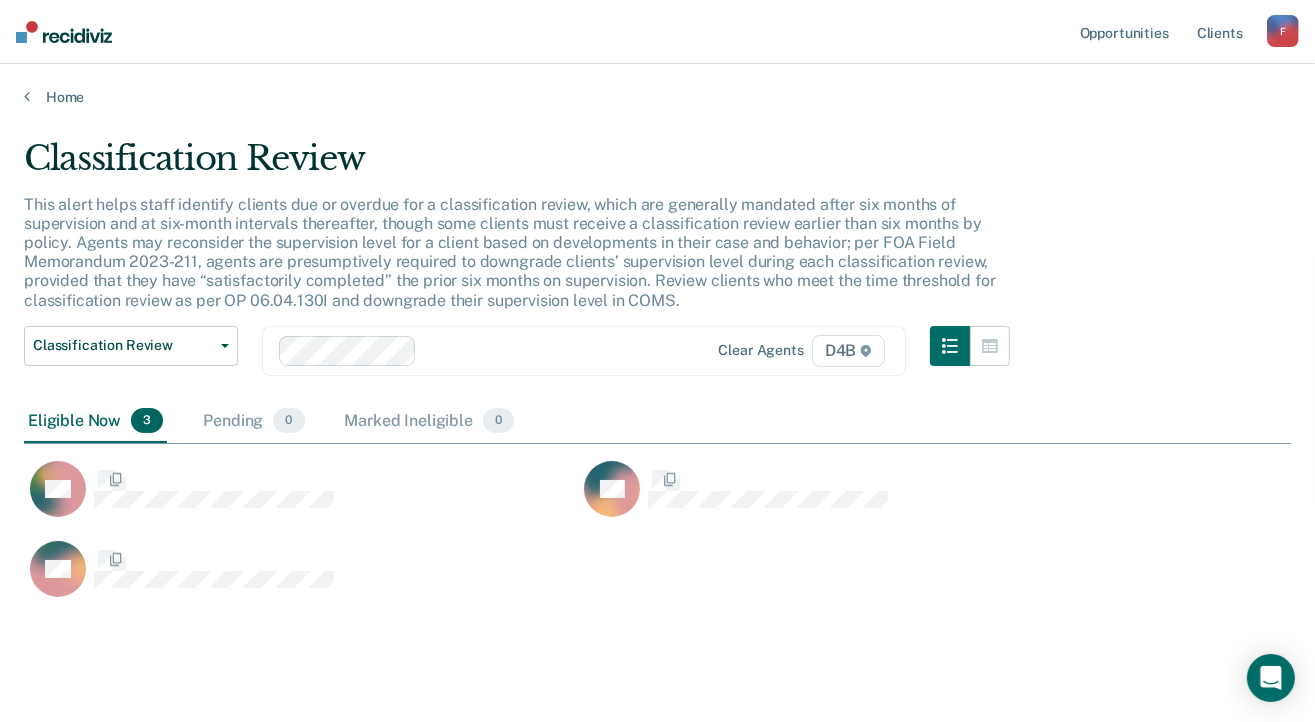 scroll, scrollTop: 16, scrollLeft: 16, axis: both 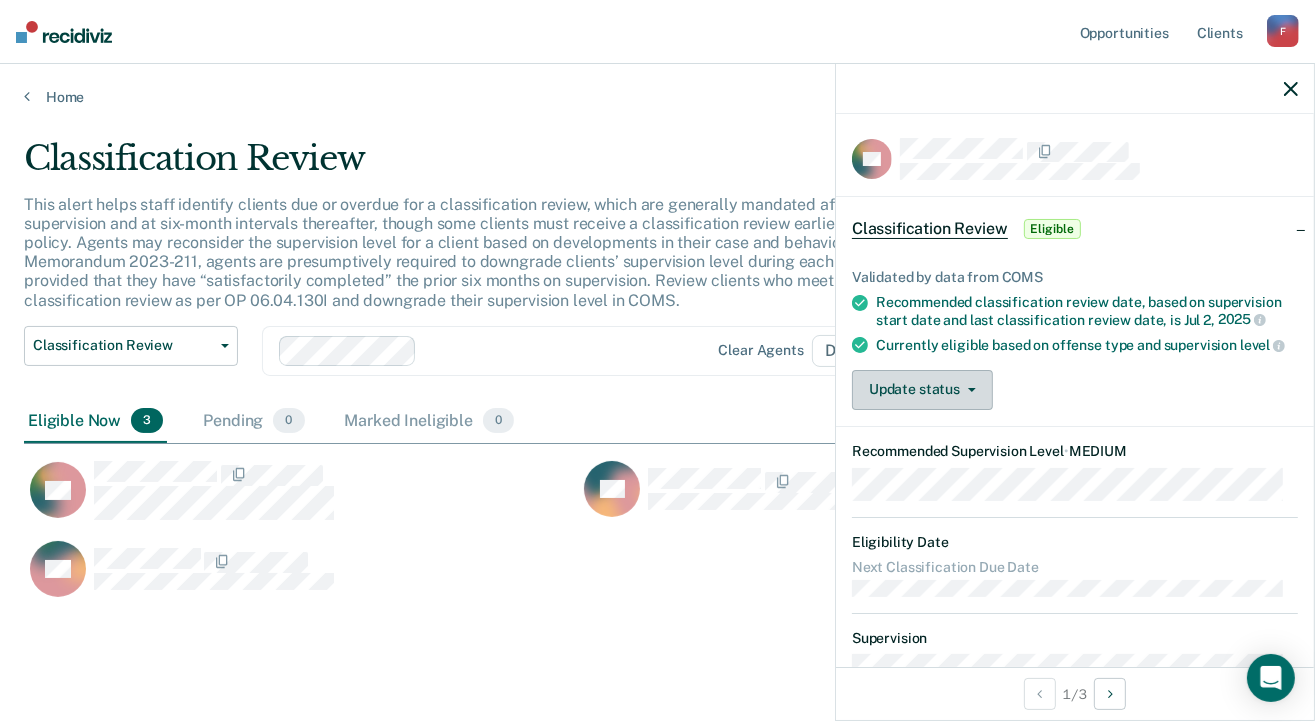 click on "Update status" at bounding box center (922, 390) 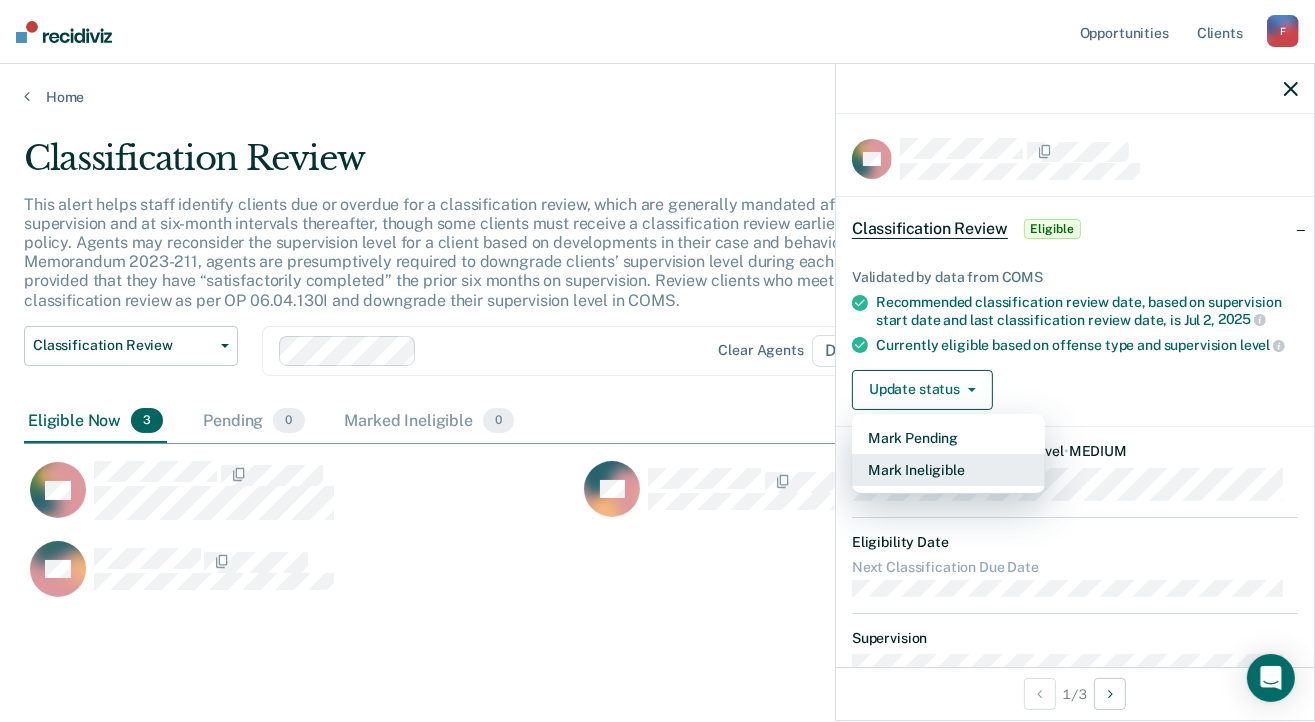 click on "Mark Ineligible" at bounding box center (948, 470) 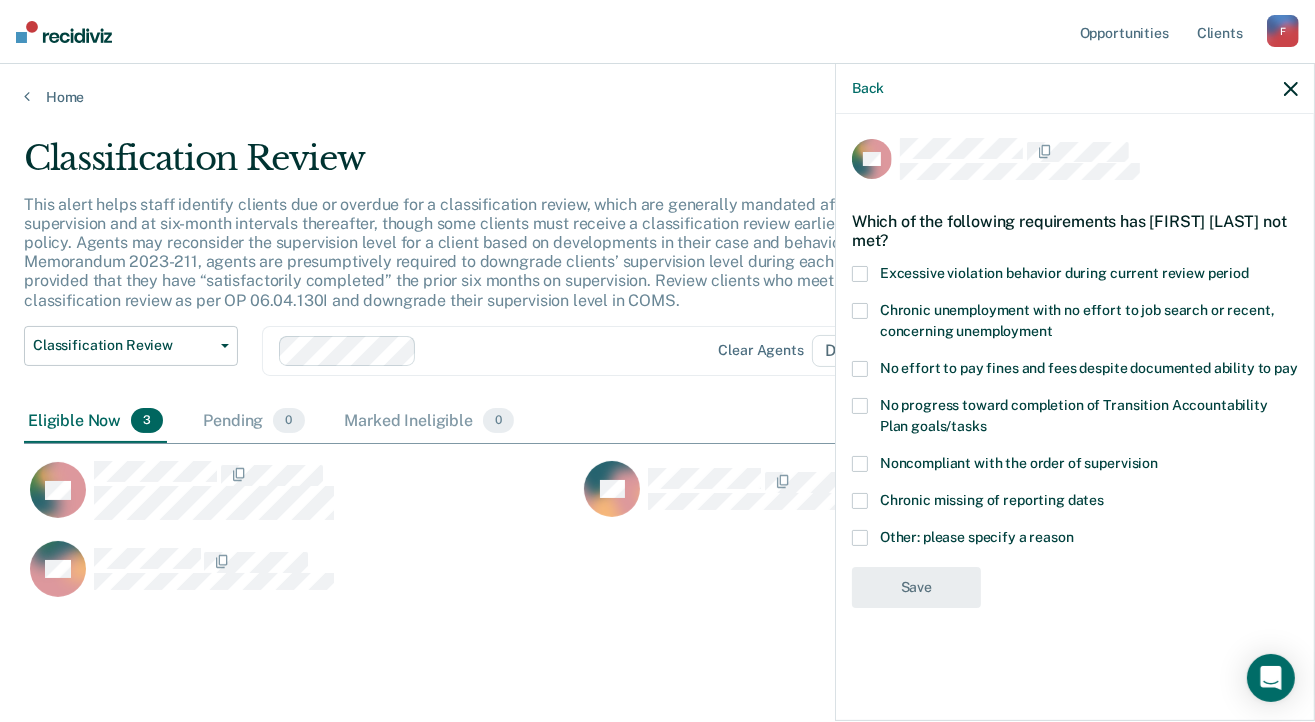 click at bounding box center (860, 369) 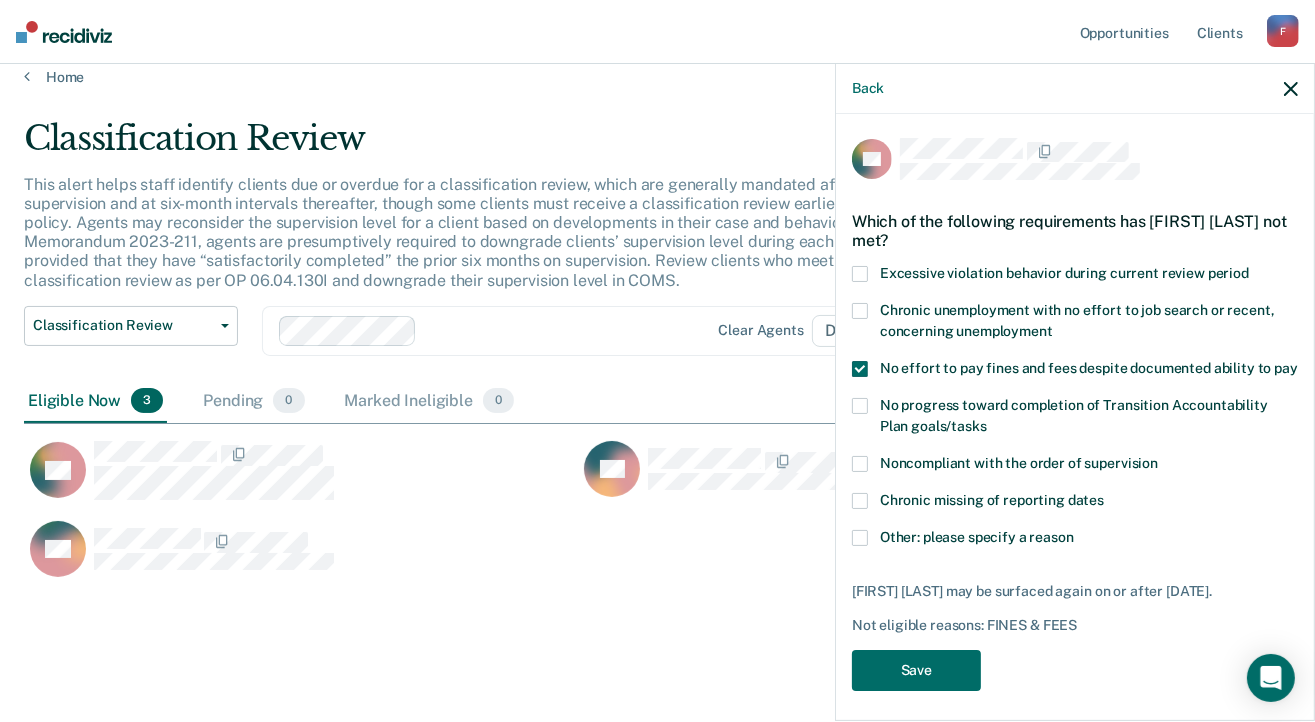 scroll, scrollTop: 40, scrollLeft: 0, axis: vertical 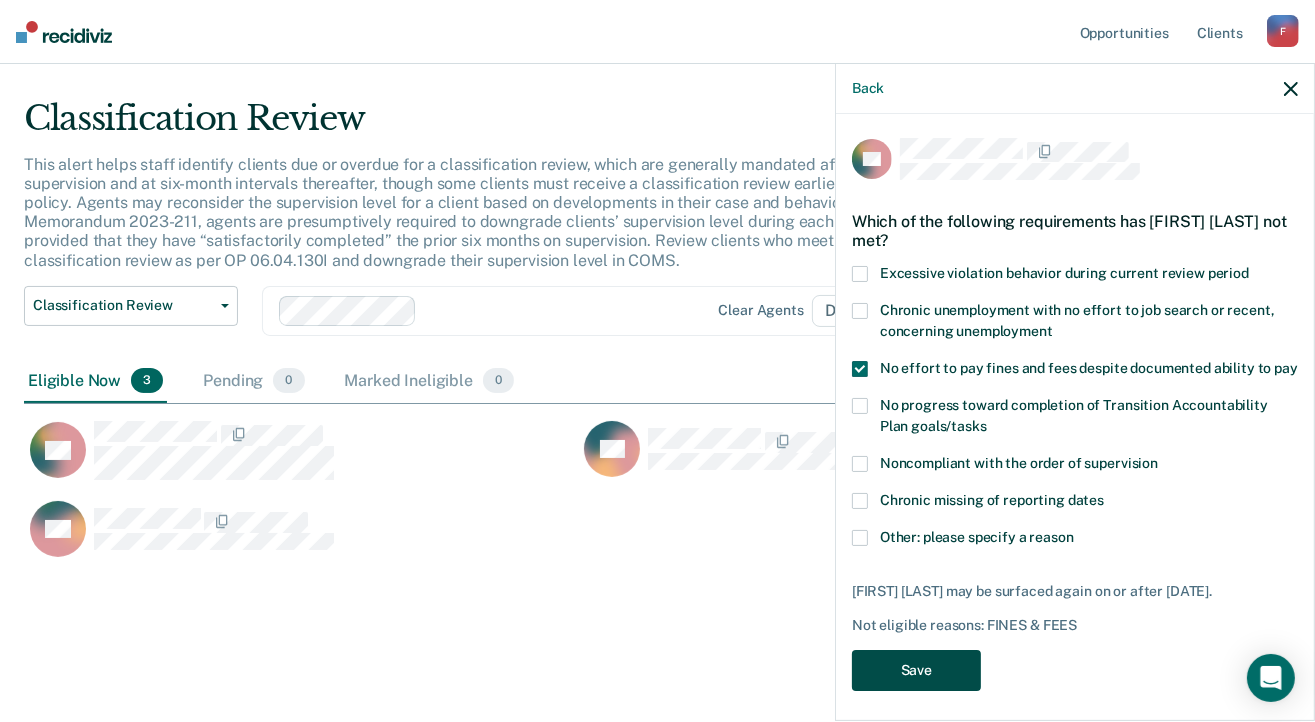 click on "Save" at bounding box center (916, 670) 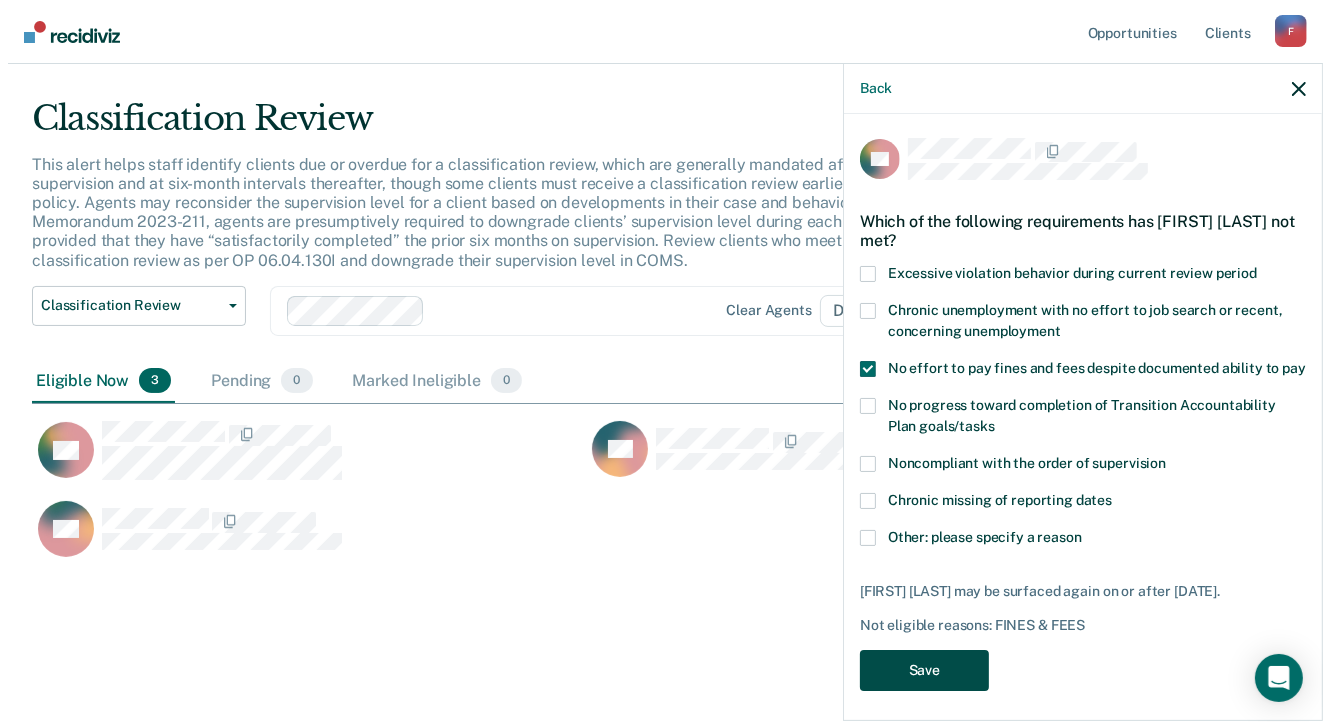 scroll, scrollTop: 0, scrollLeft: 0, axis: both 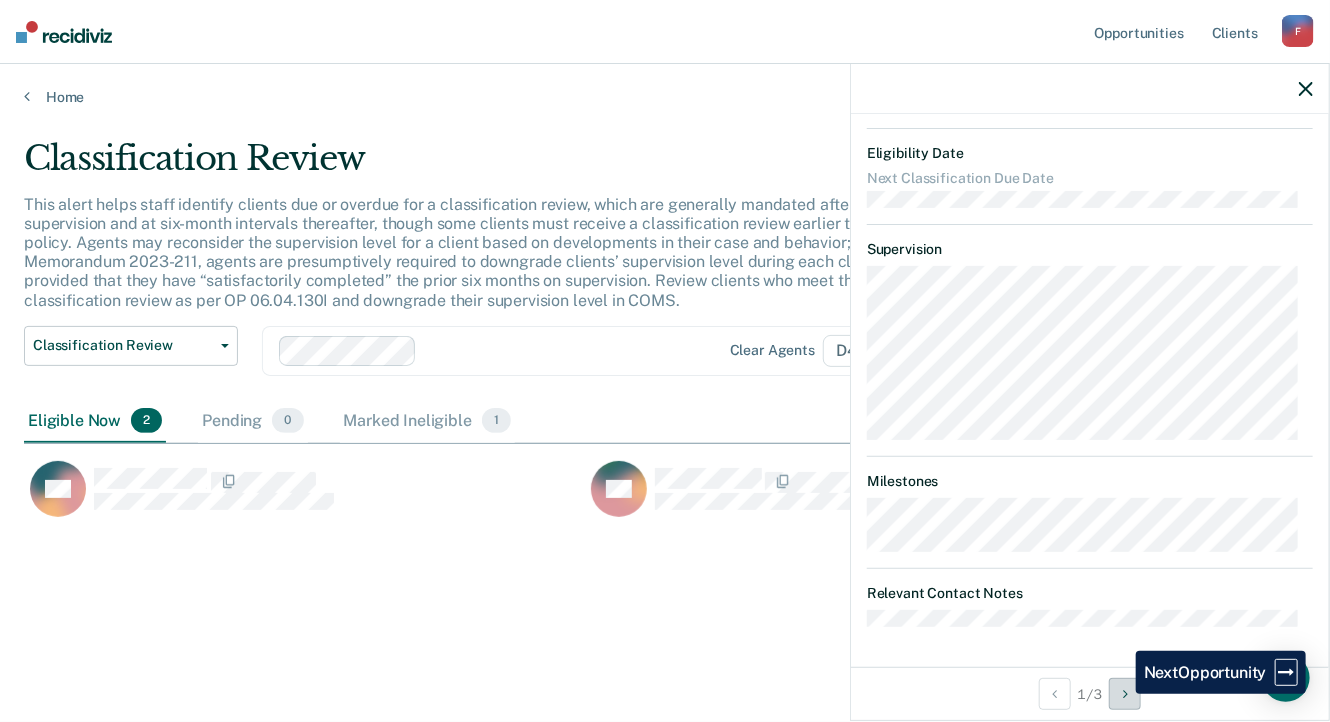 click at bounding box center (1125, 694) 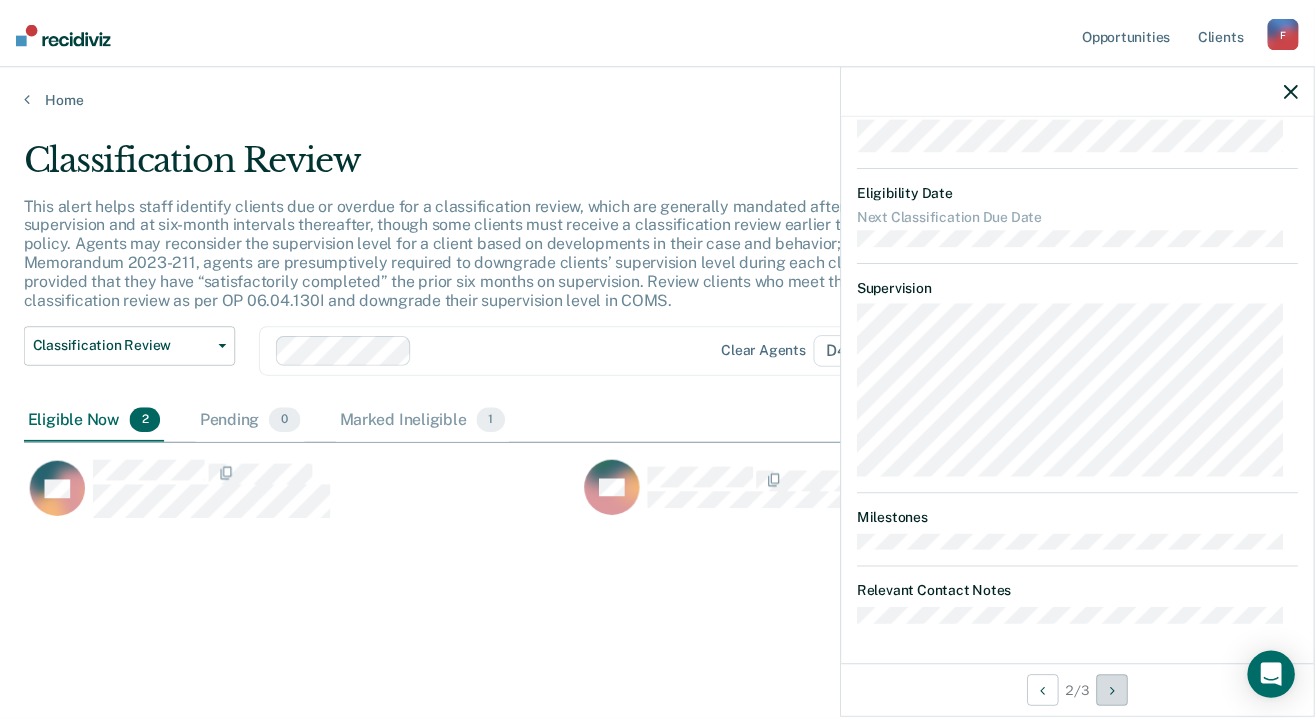 scroll, scrollTop: 0, scrollLeft: 0, axis: both 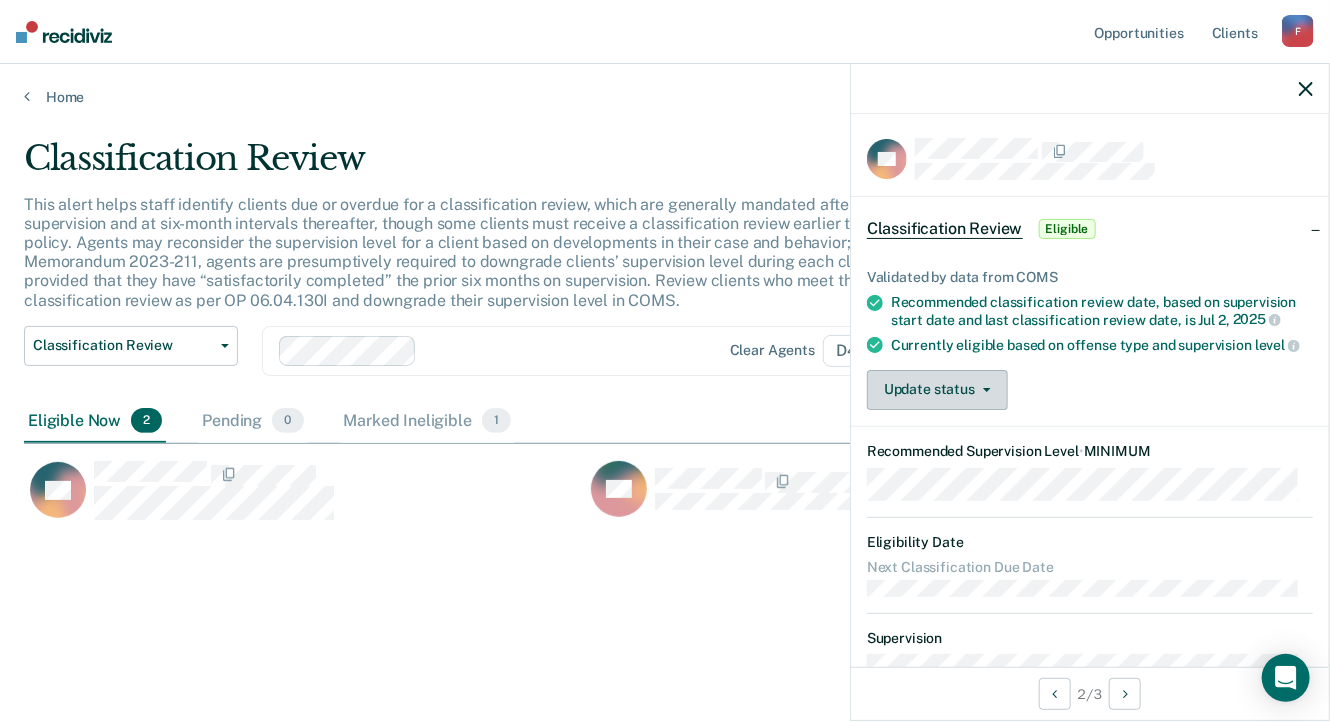 click on "Update status" at bounding box center [937, 390] 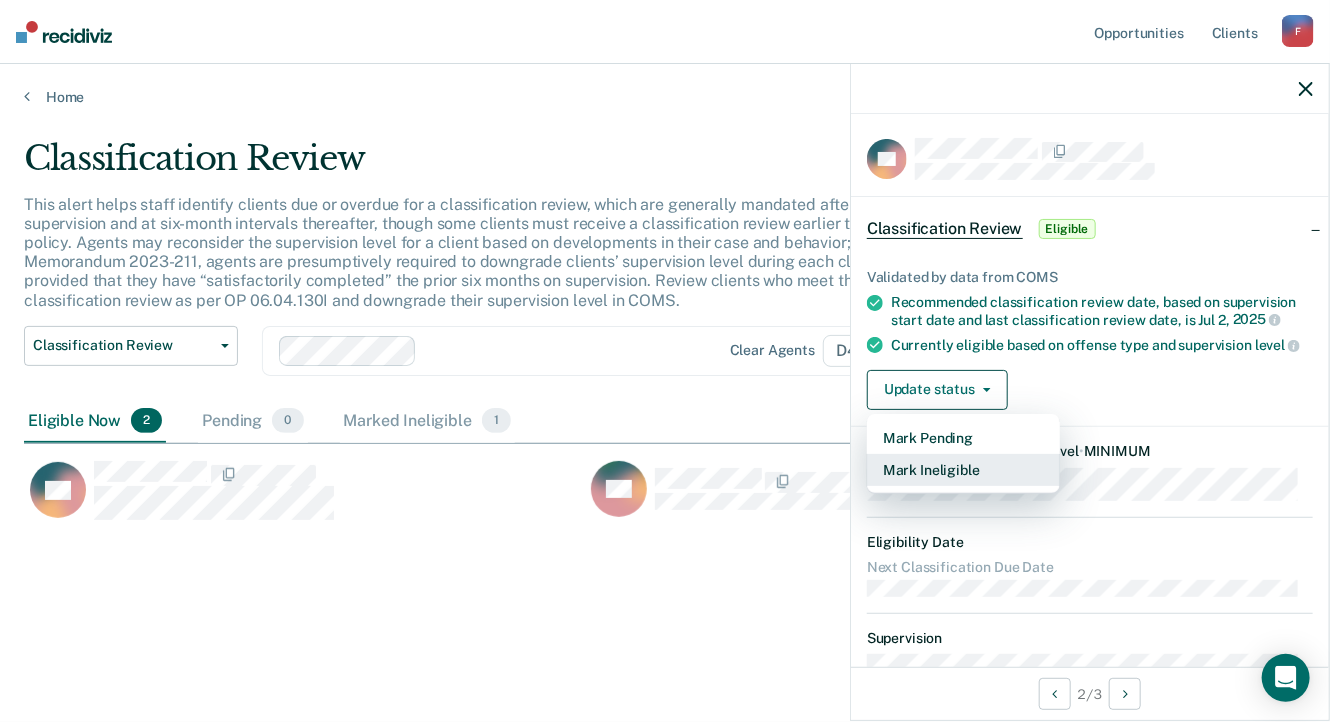 click on "Mark Ineligible" at bounding box center (963, 470) 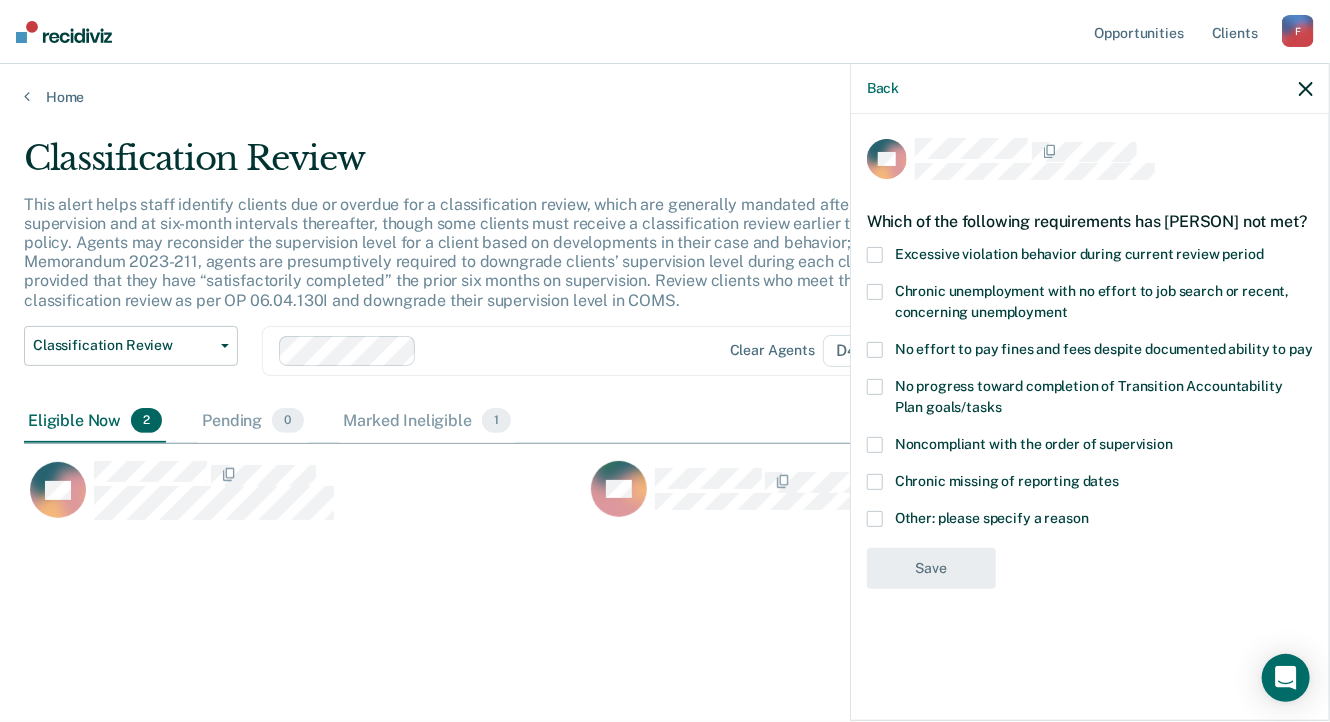 click on "No effort to pay fines and fees despite documented ability to pay" at bounding box center (1090, 352) 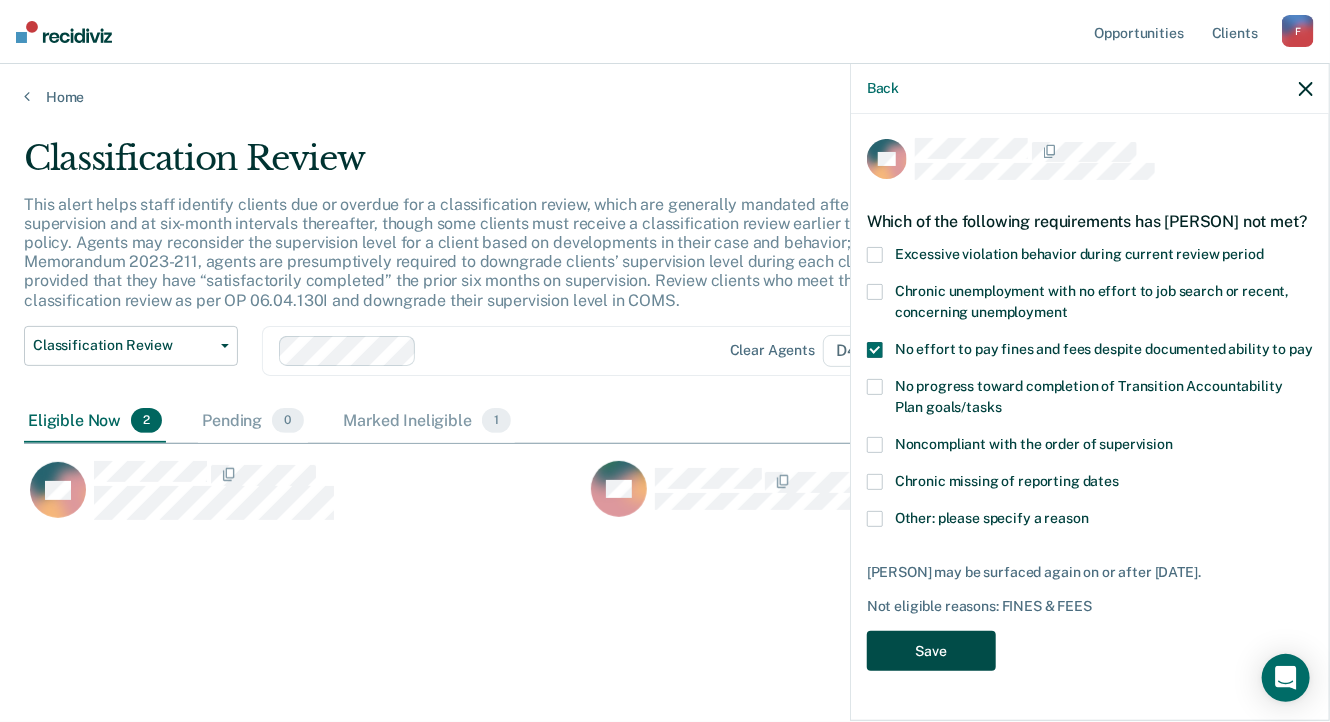 click on "Save" at bounding box center [931, 651] 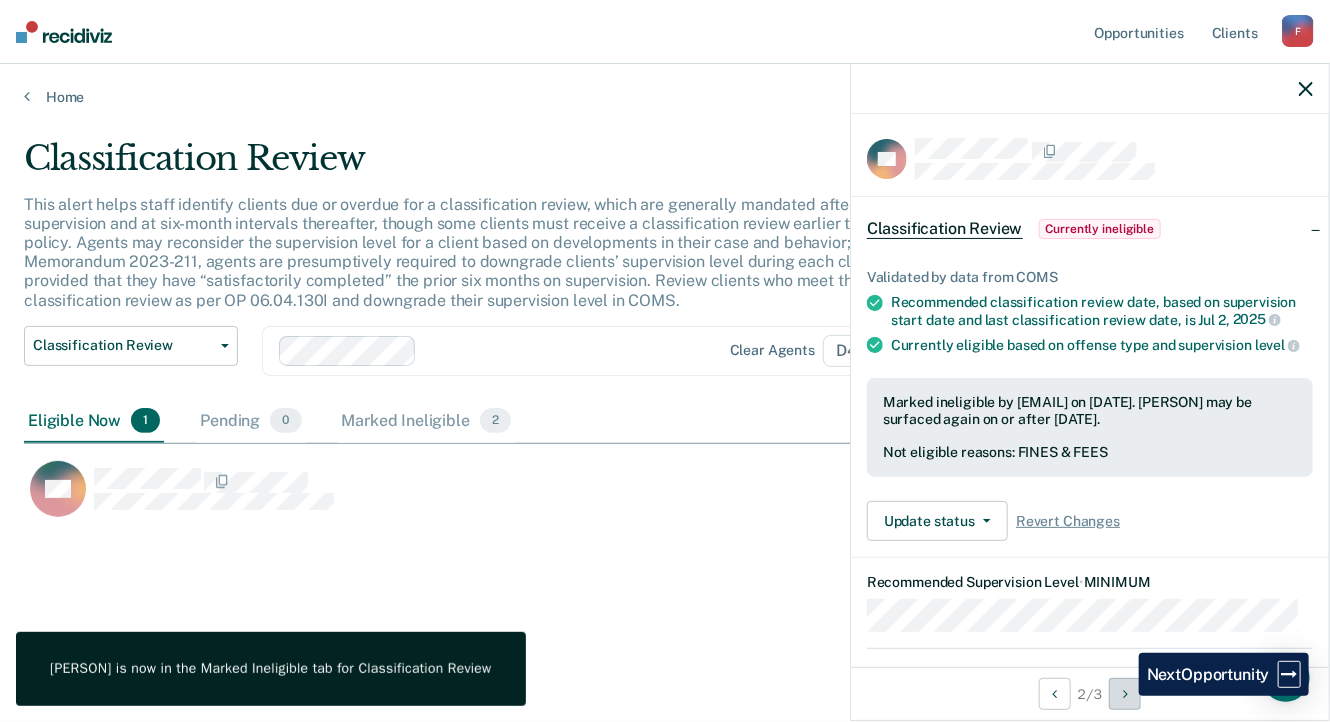 click at bounding box center [1125, 694] 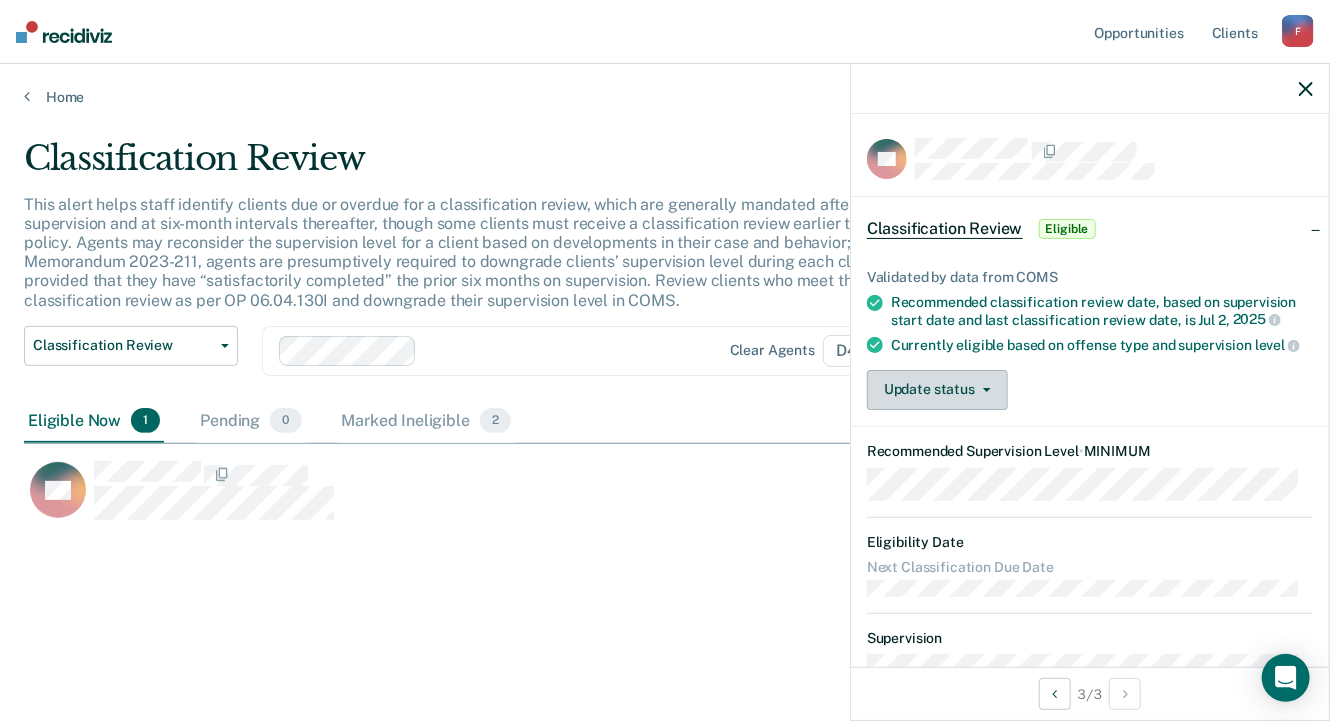 click on "Update status" at bounding box center (937, 390) 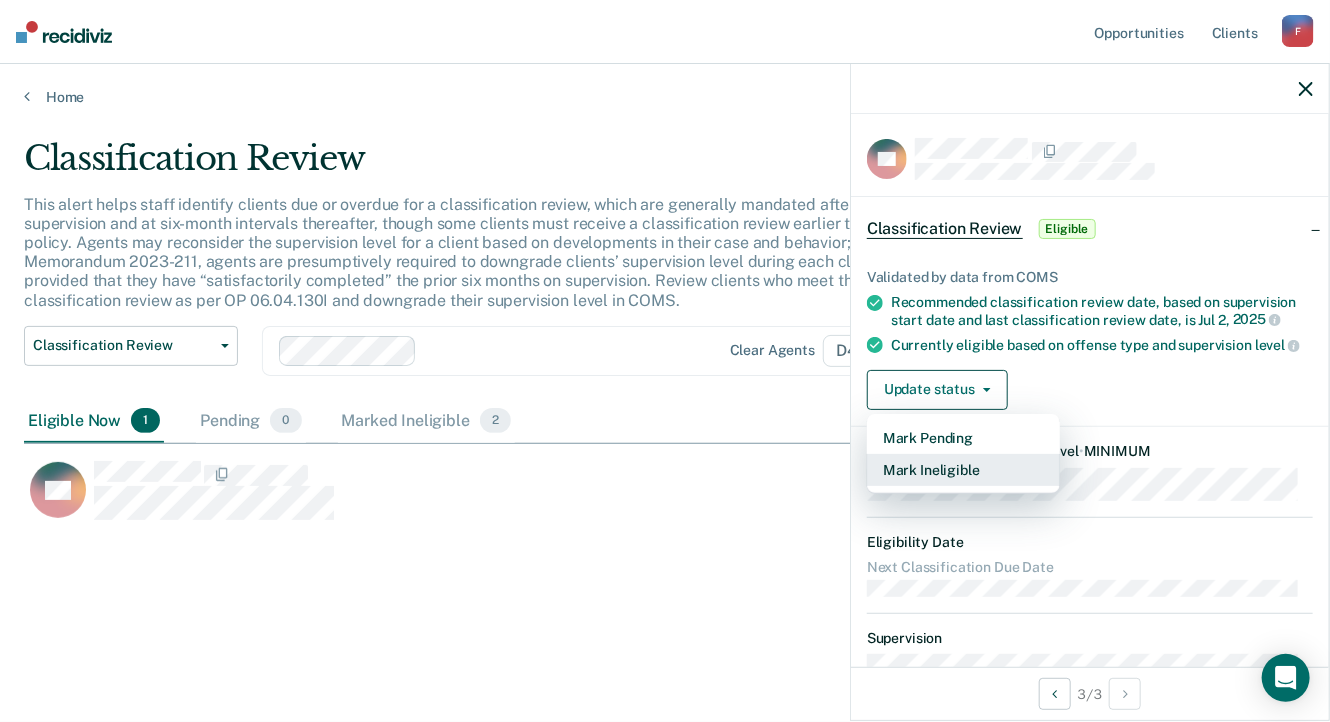 click on "Mark Ineligible" at bounding box center [963, 470] 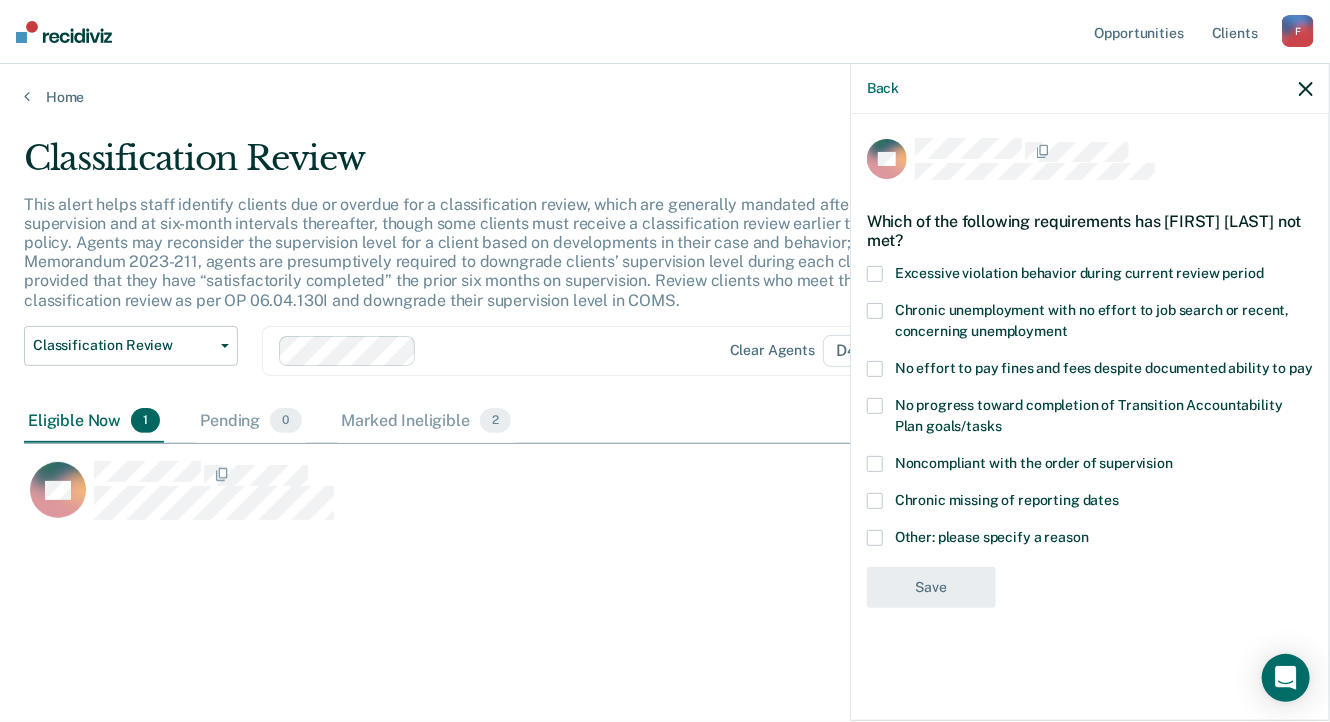 click at bounding box center (875, 406) 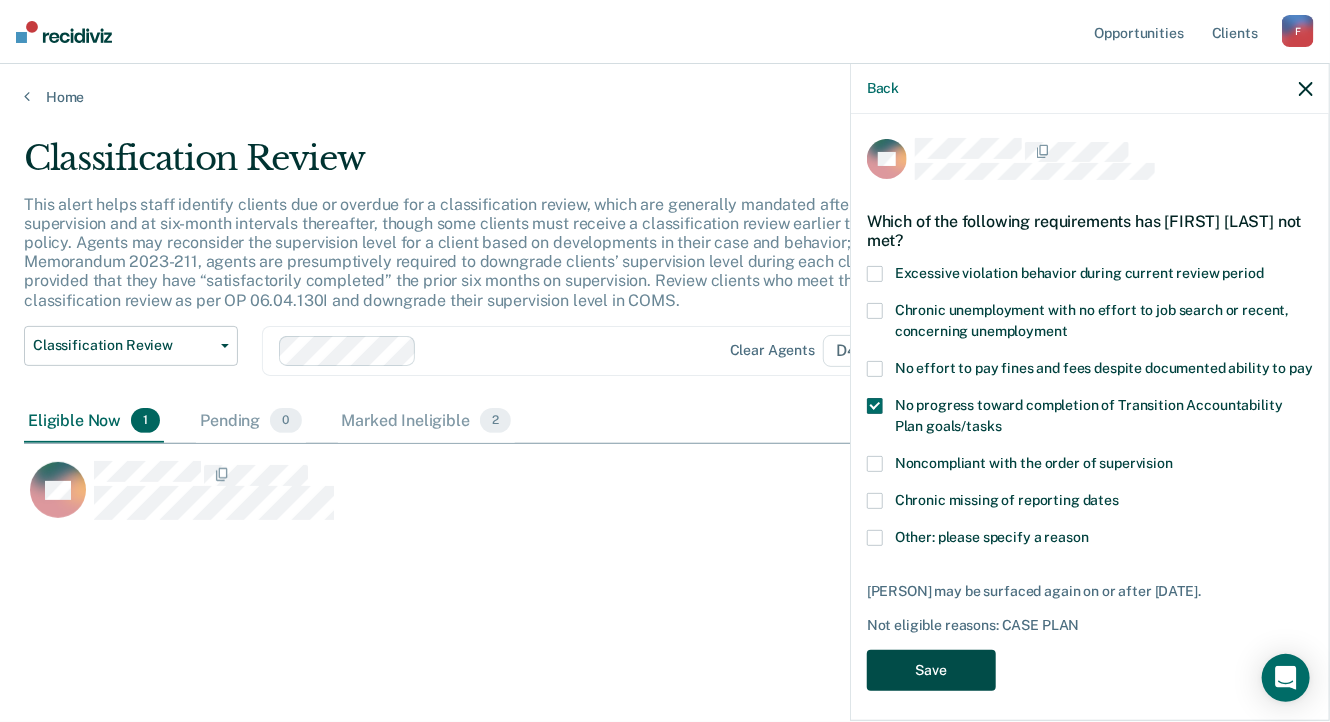 click on "Save" at bounding box center (931, 670) 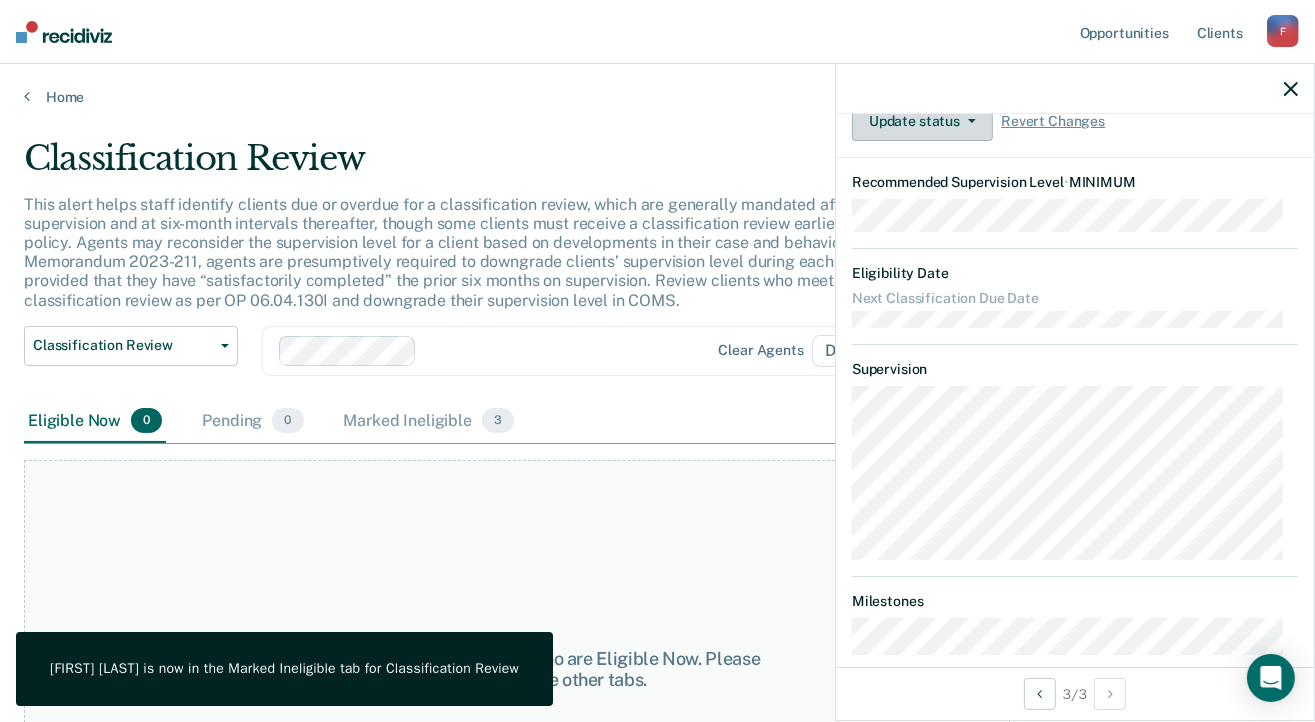 scroll, scrollTop: 530, scrollLeft: 0, axis: vertical 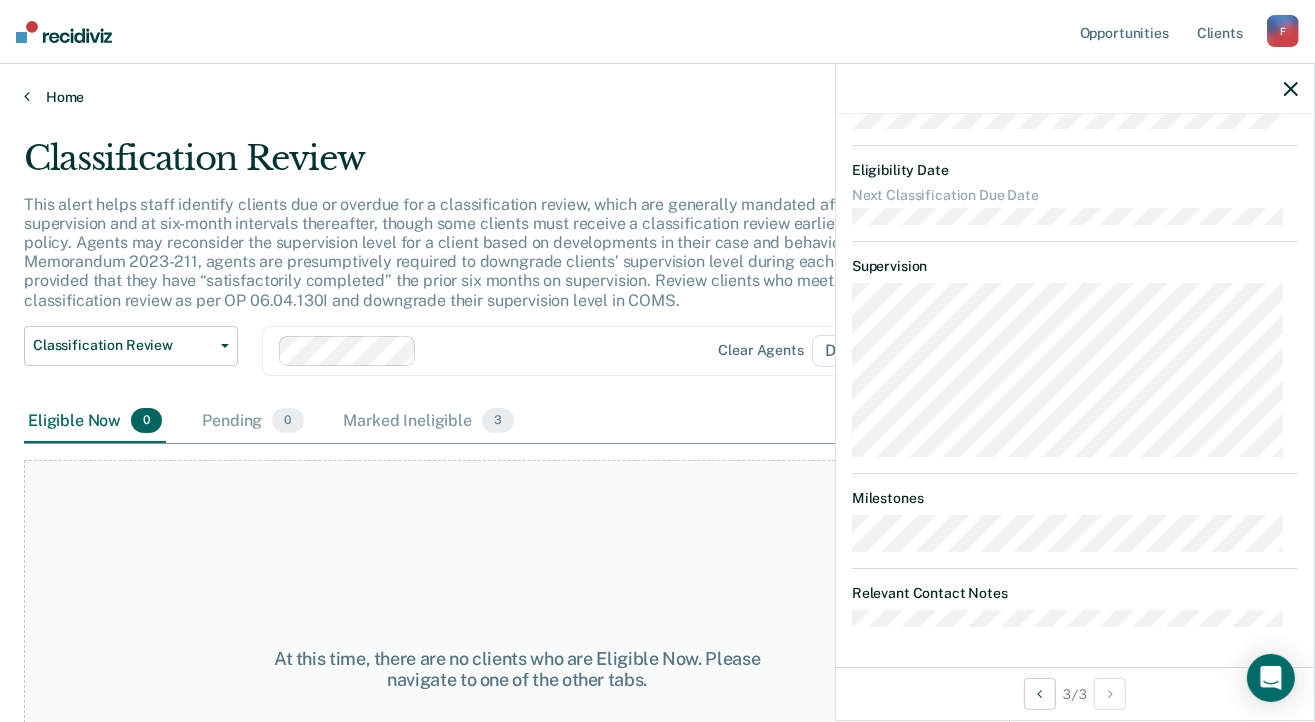 click on "Home" at bounding box center (657, 97) 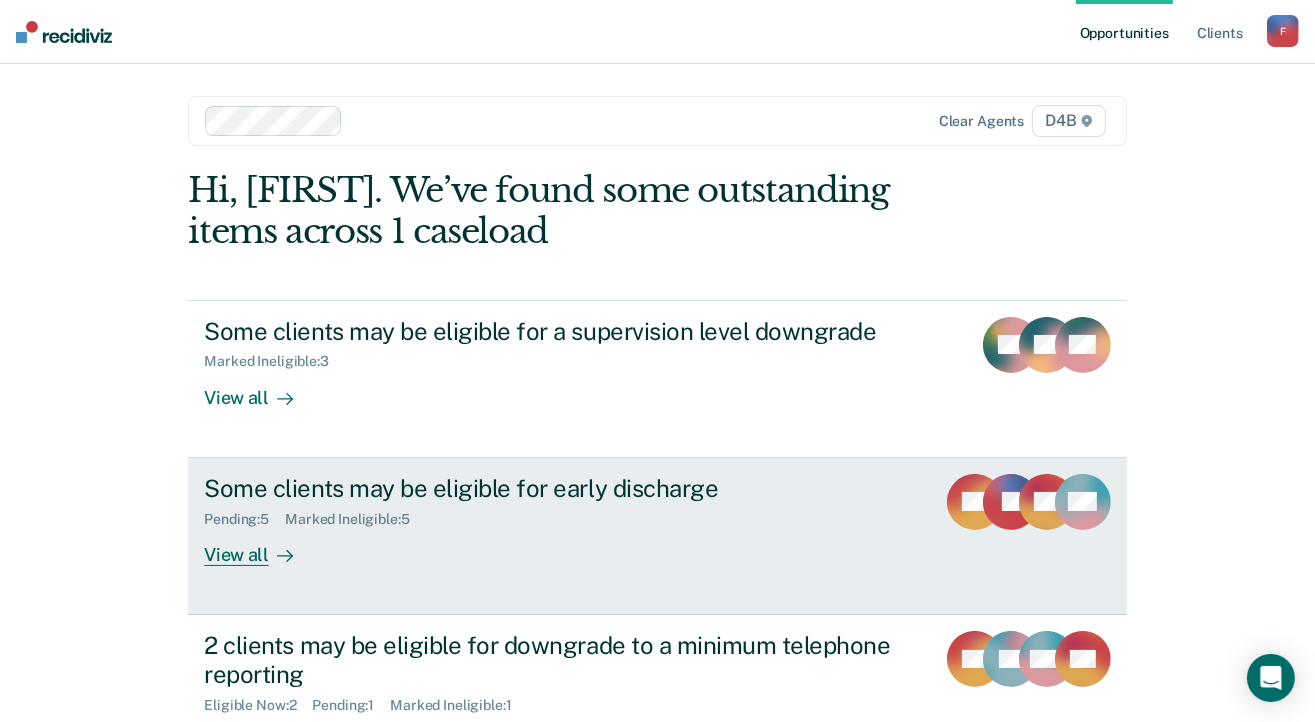 click on "View all" at bounding box center (260, 546) 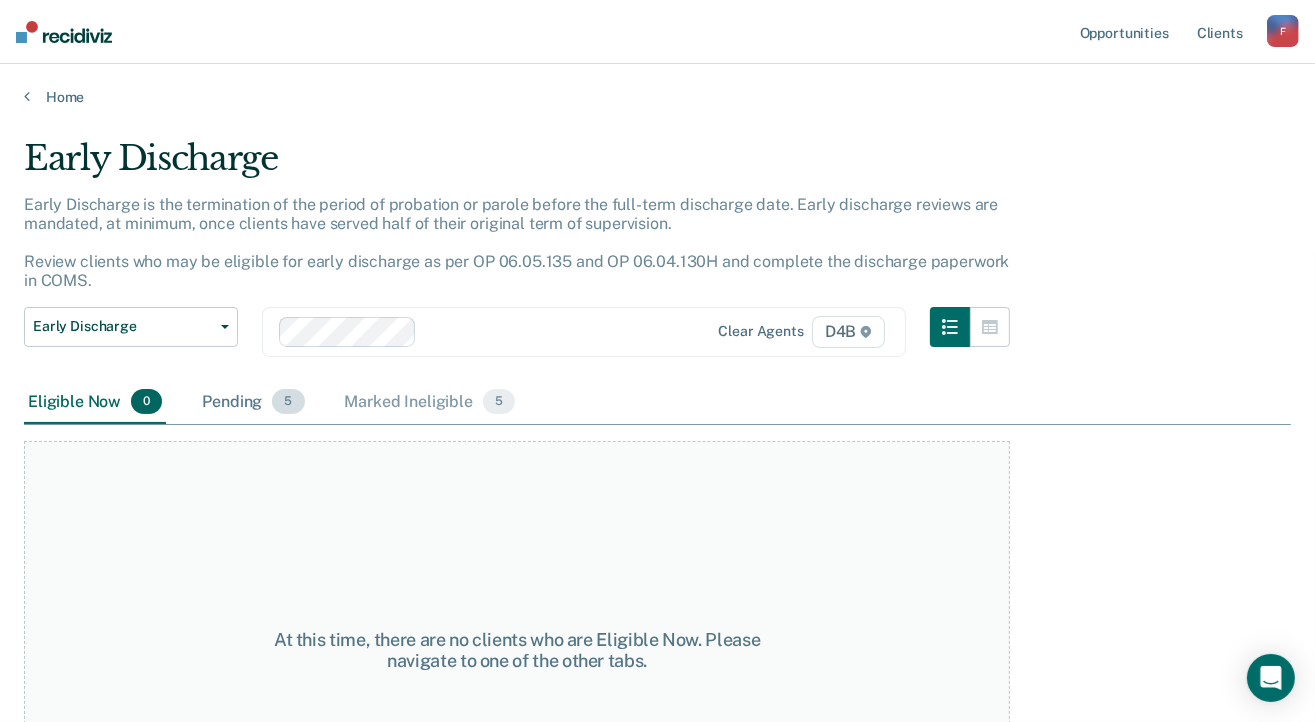 click on "Pending 5" at bounding box center [253, 403] 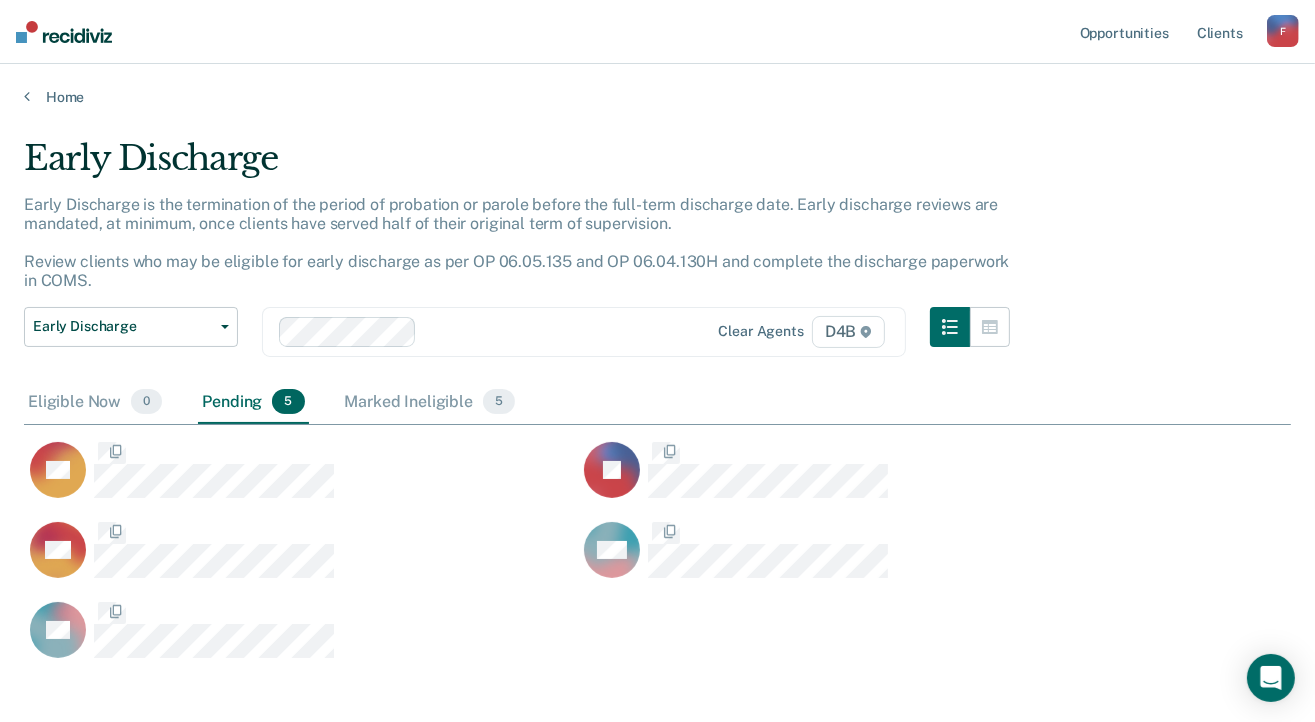 scroll, scrollTop: 16, scrollLeft: 16, axis: both 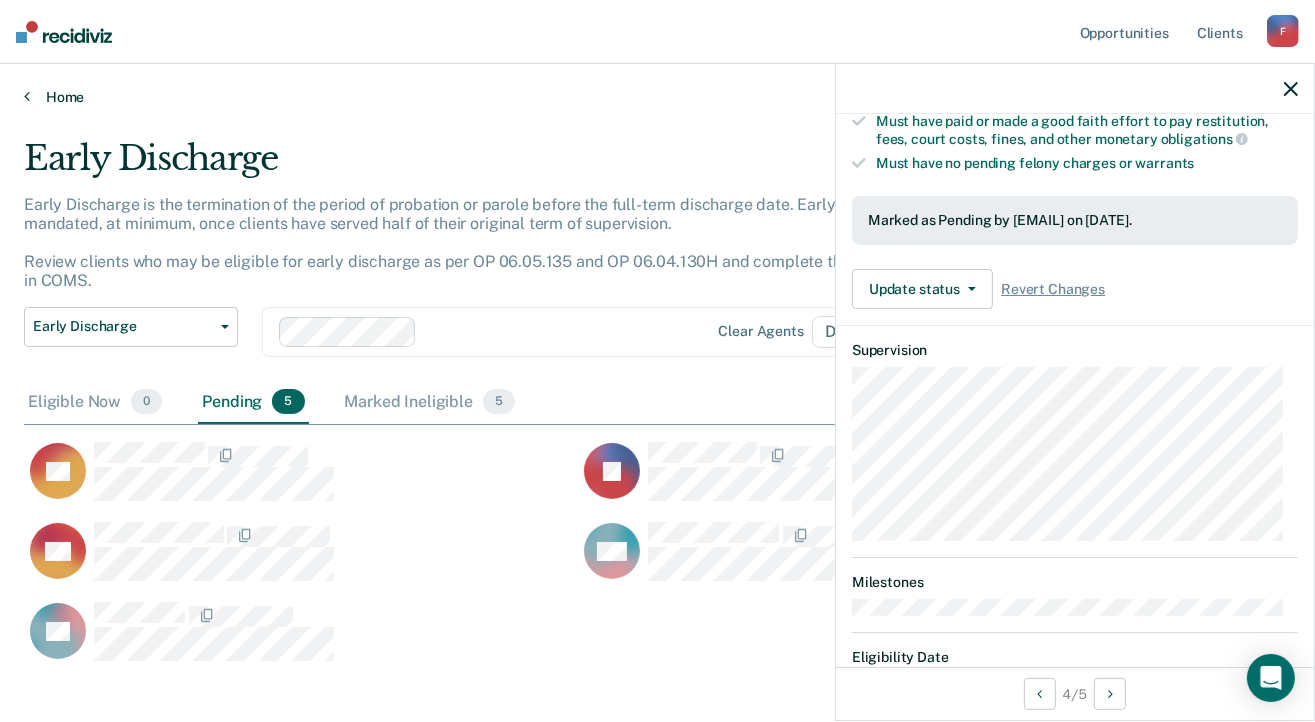 click on "Home" at bounding box center [657, 97] 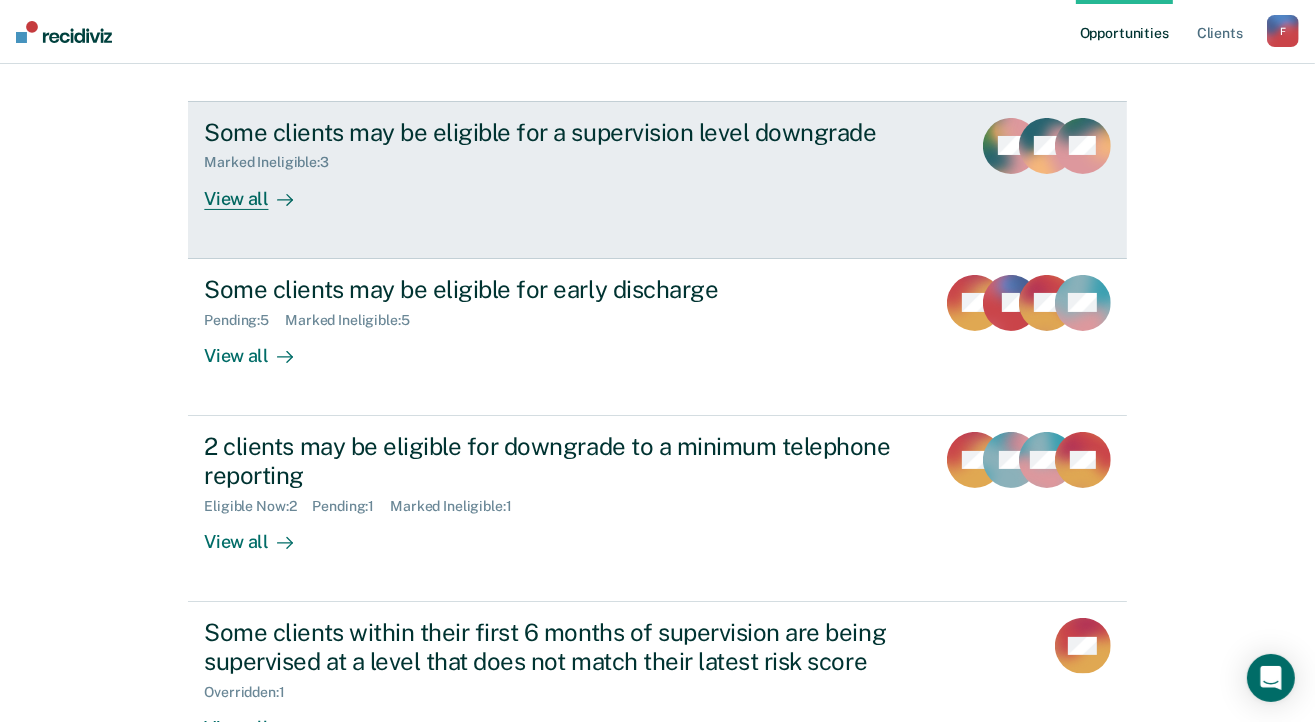 scroll, scrollTop: 200, scrollLeft: 0, axis: vertical 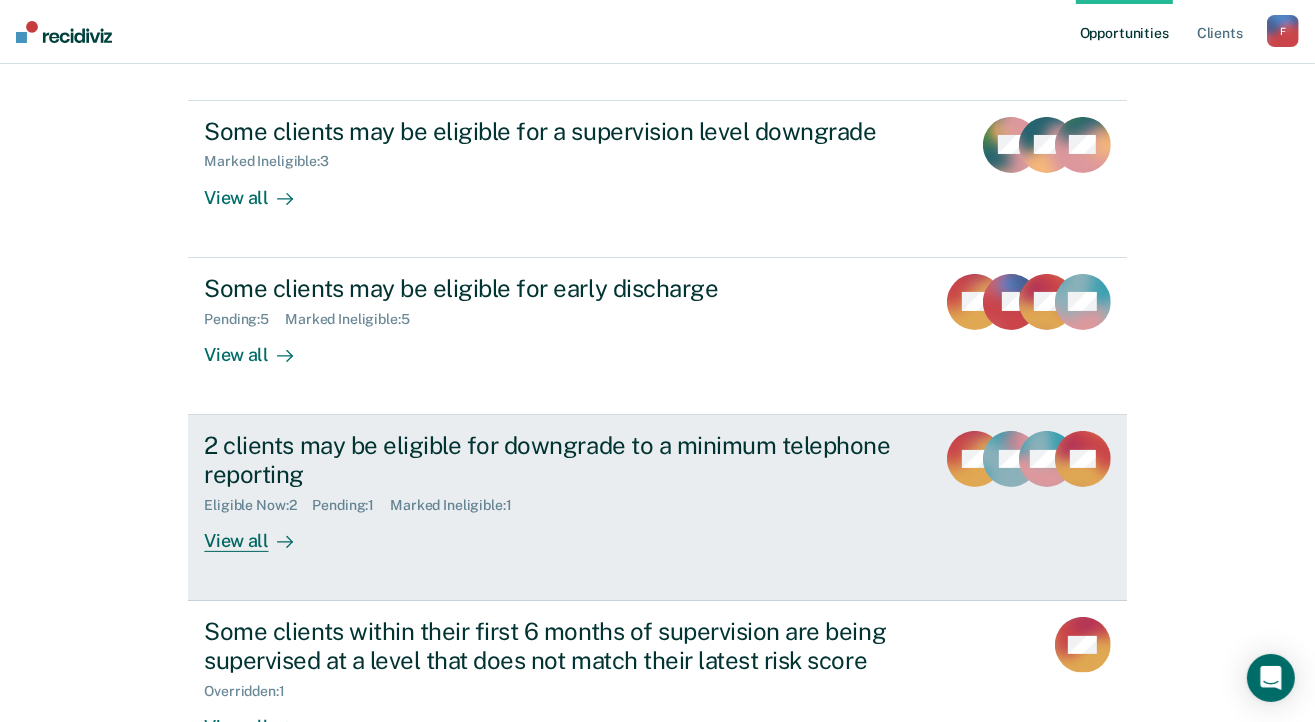 click on "View all" at bounding box center [260, 532] 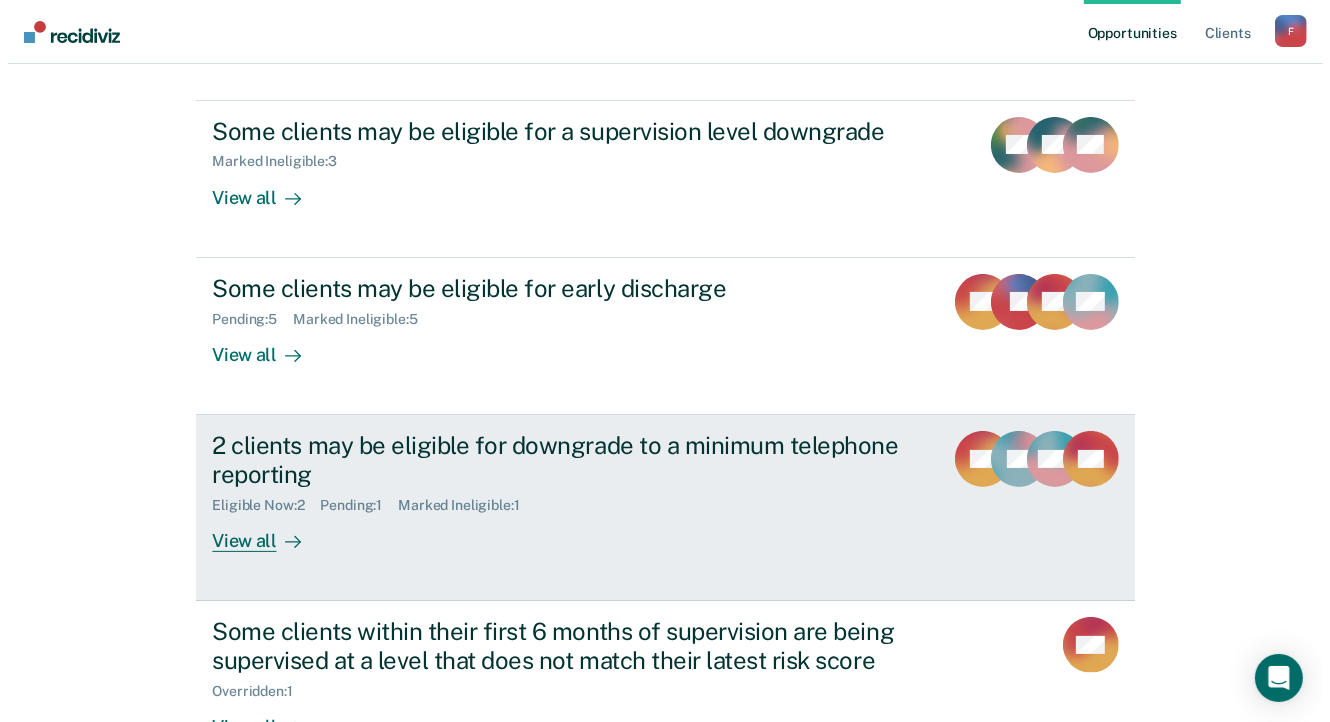scroll, scrollTop: 0, scrollLeft: 0, axis: both 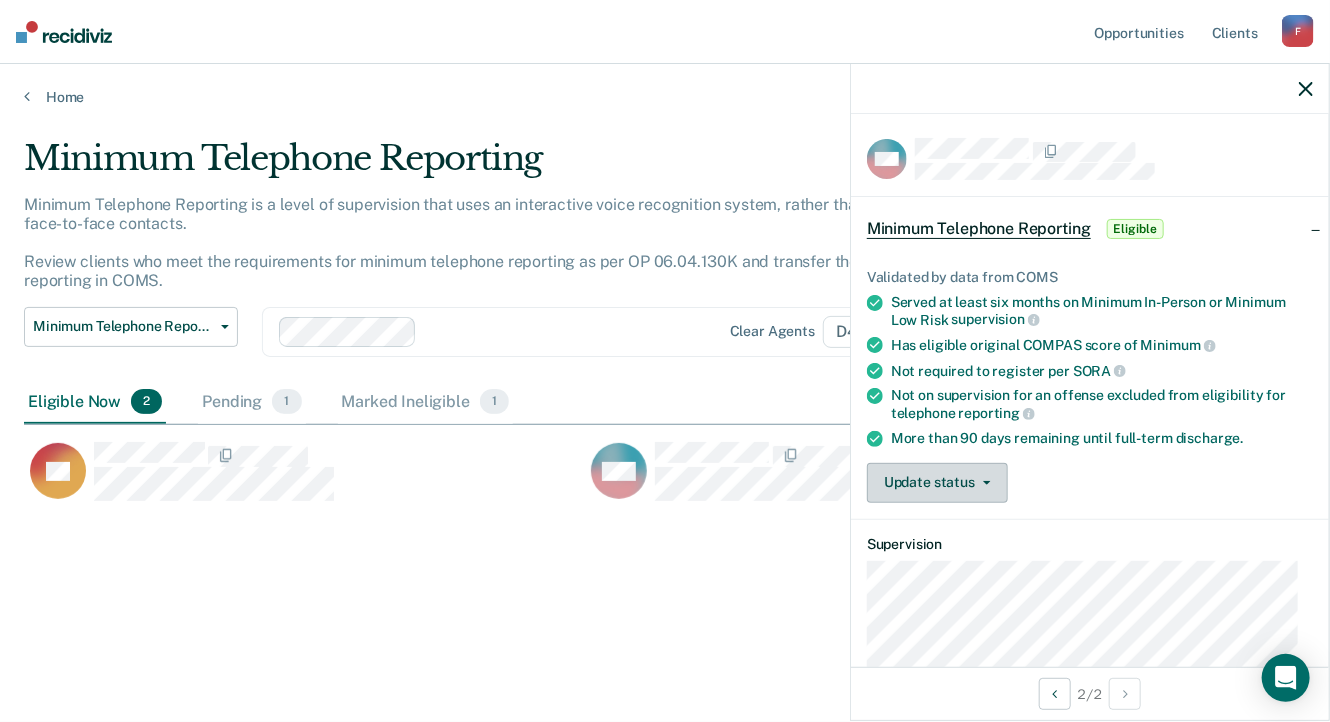 click on "Update status" at bounding box center (937, 483) 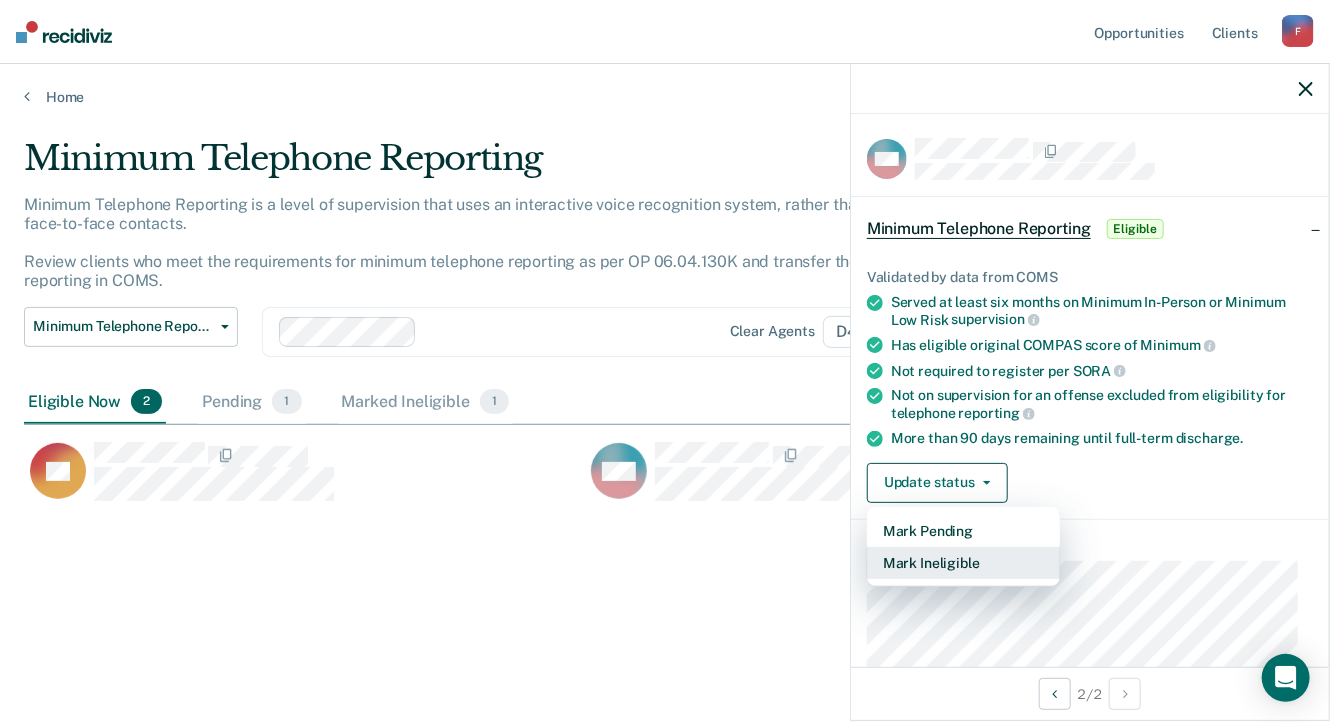 click on "Mark Ineligible" at bounding box center [963, 563] 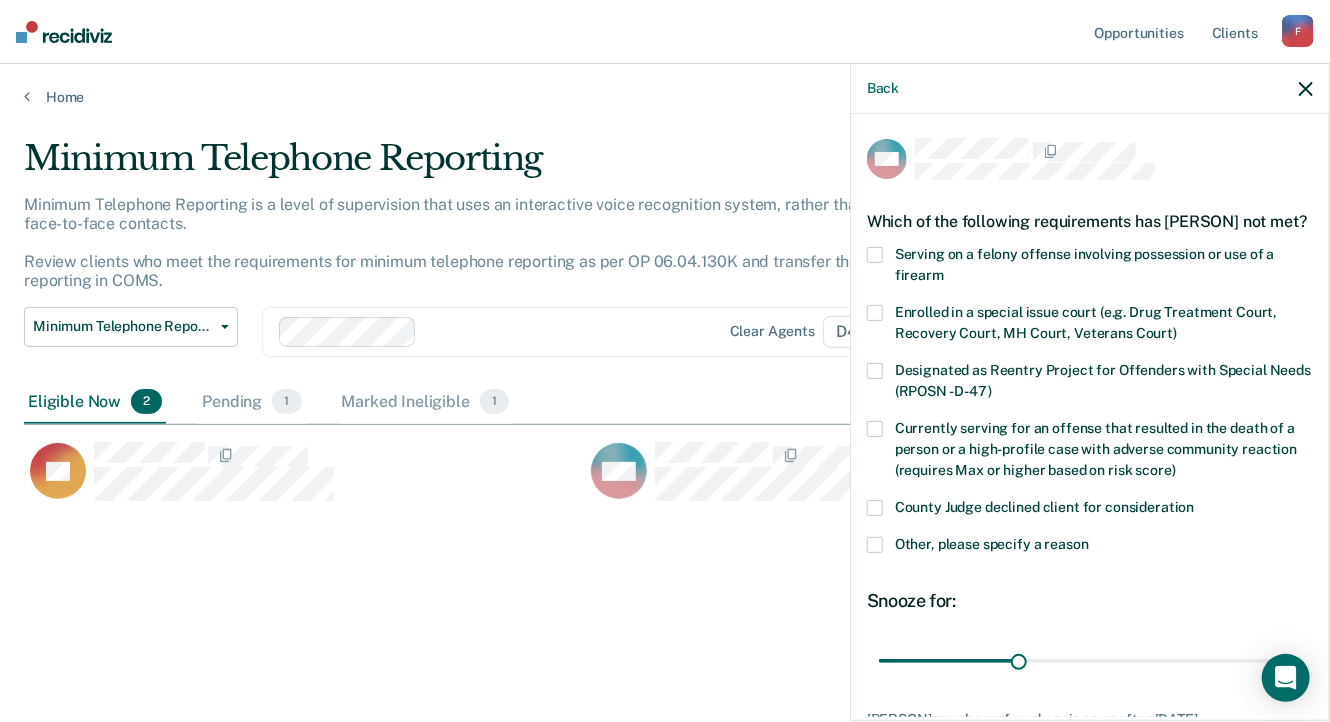 click at bounding box center (875, 545) 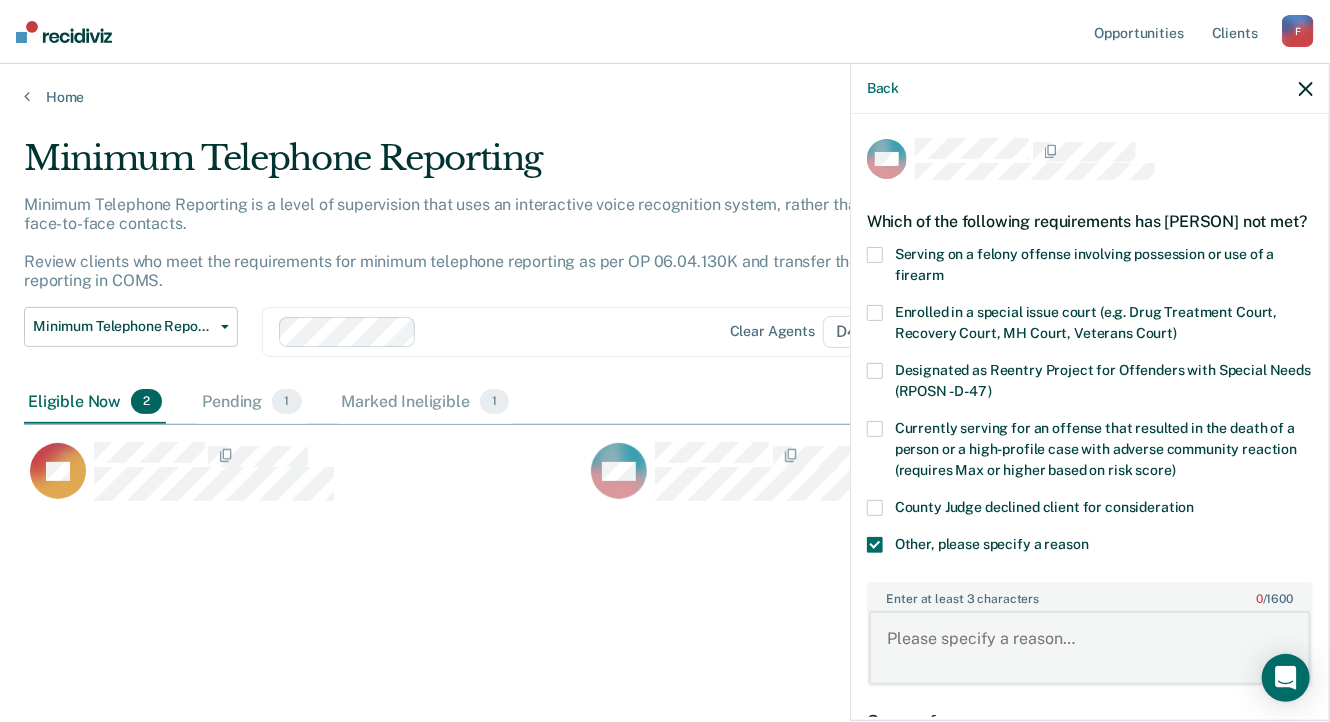 click on "Enter at least 3 characters 0  /  1600" at bounding box center [1090, 648] 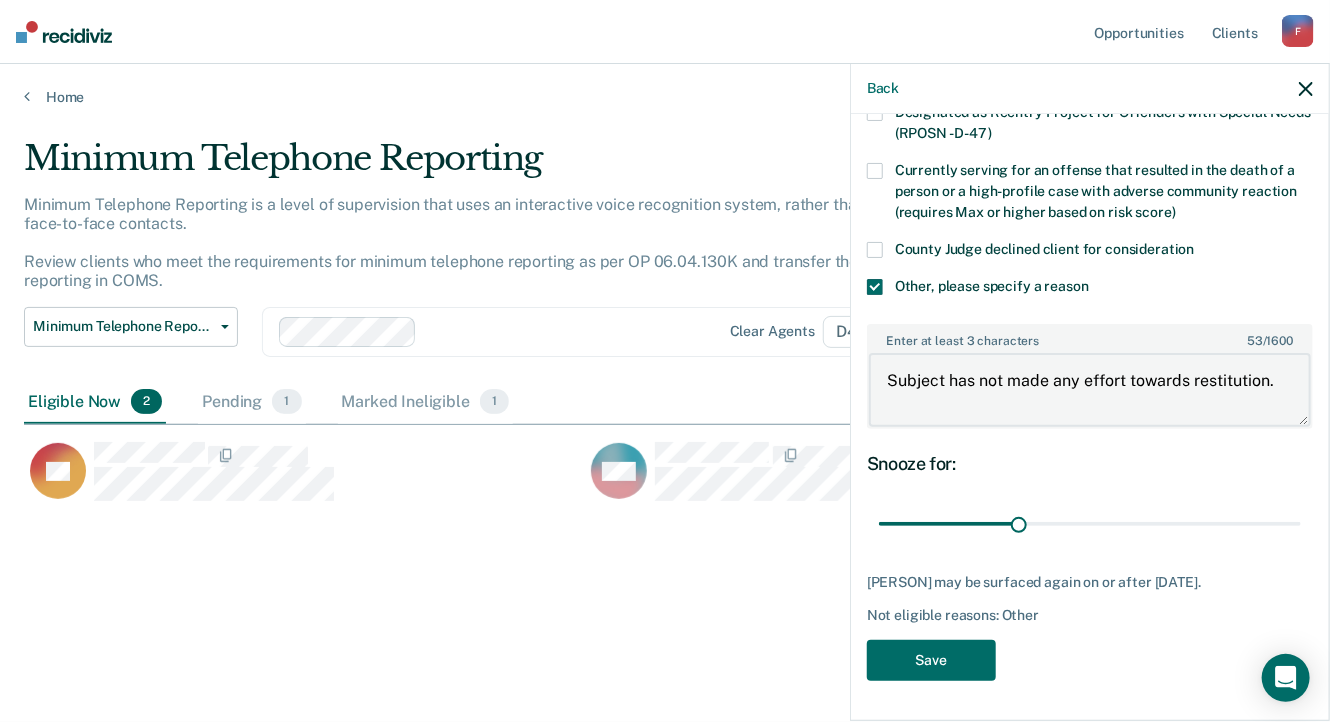 scroll, scrollTop: 272, scrollLeft: 0, axis: vertical 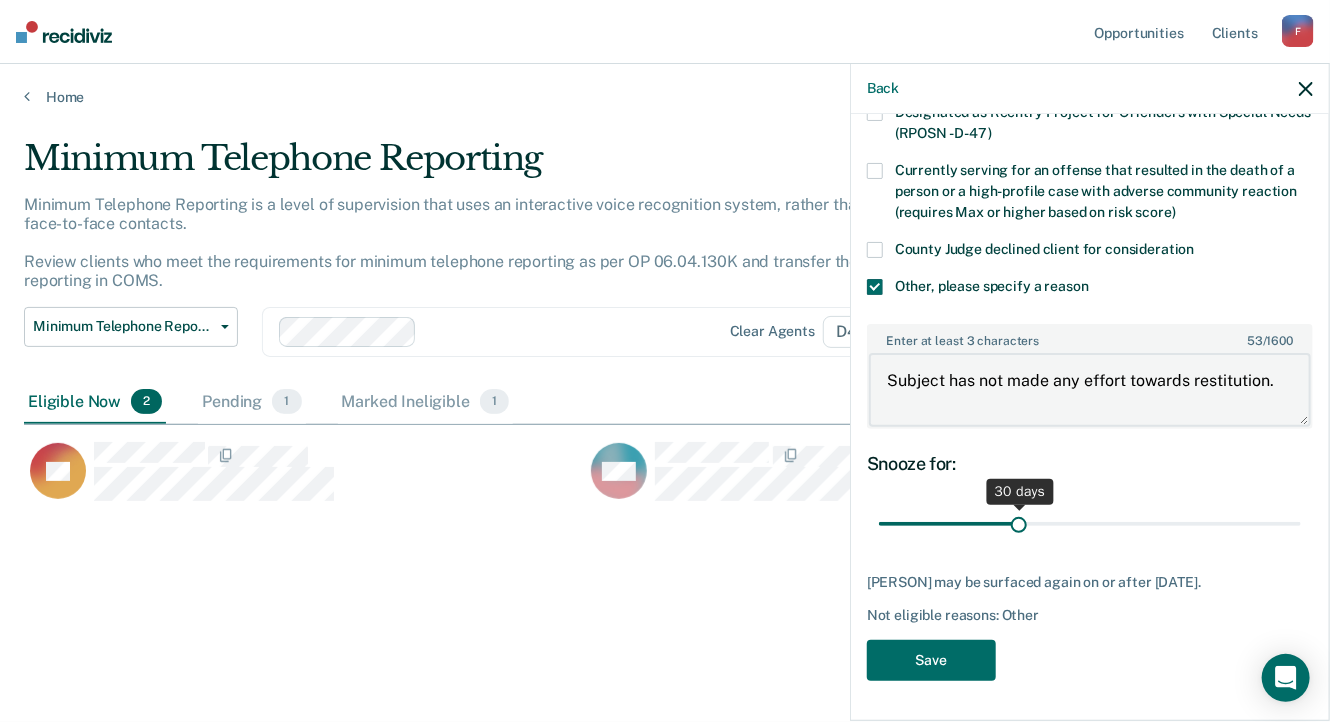 type on "Subject has not made any effort towards restitution." 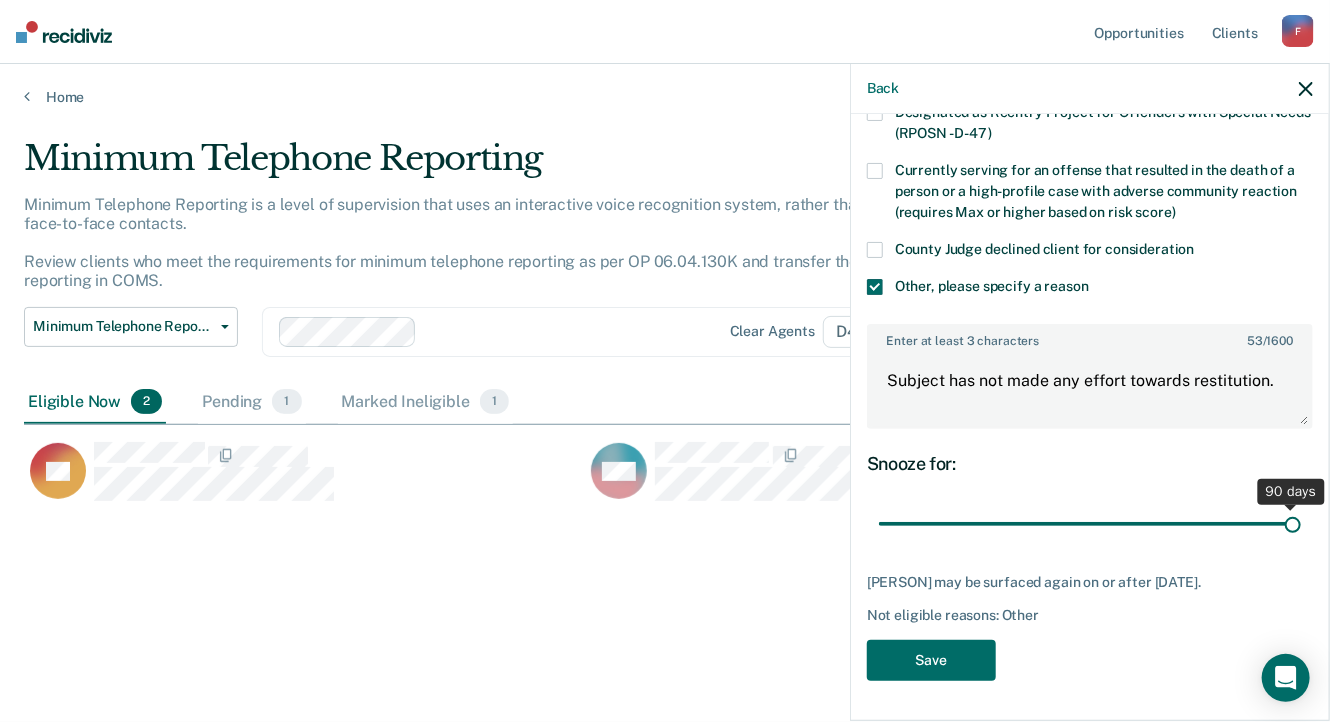 drag, startPoint x: 1012, startPoint y: 525, endPoint x: 1330, endPoint y: 525, distance: 318 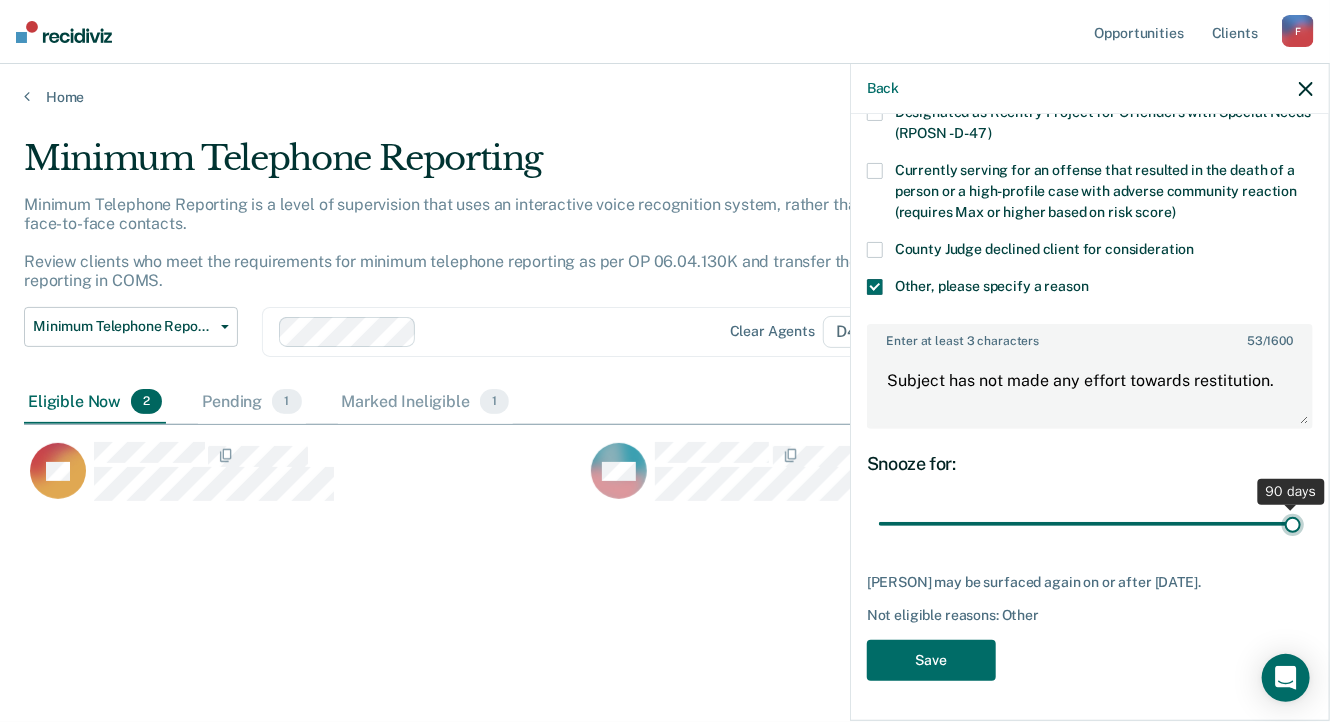 type on "90" 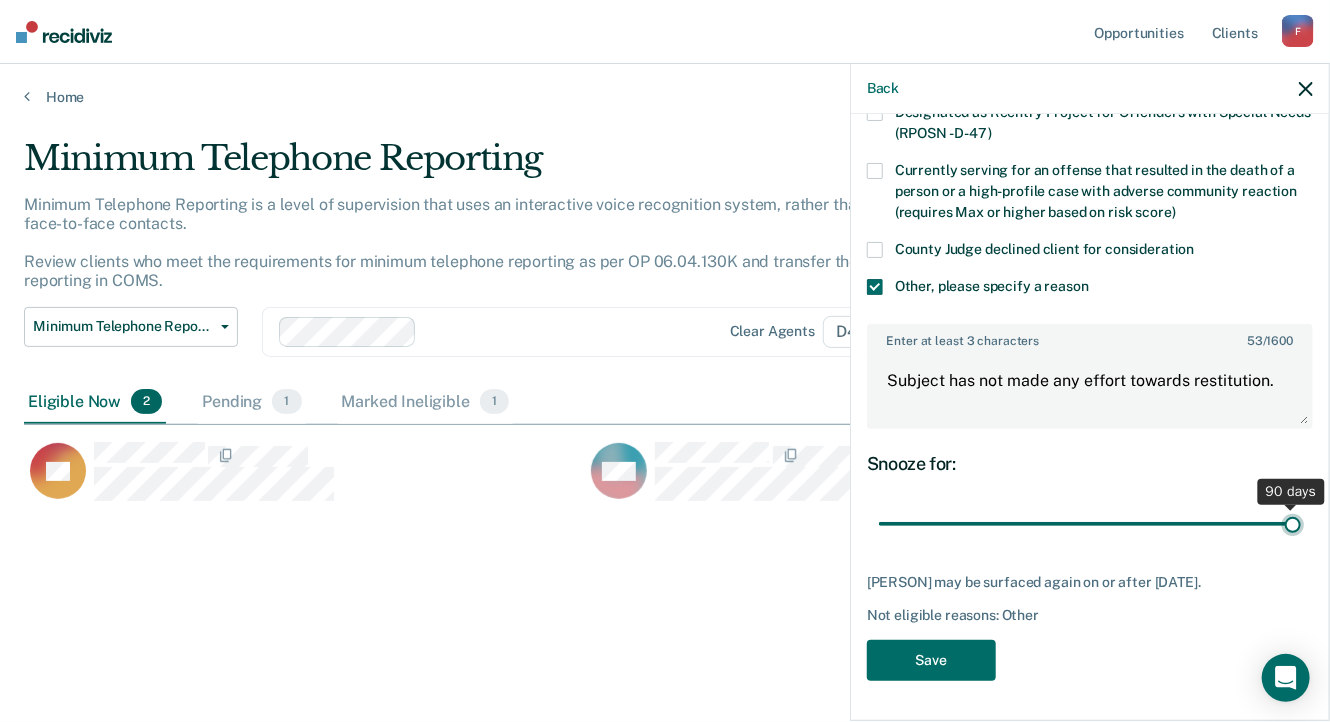 click at bounding box center (1090, 524) 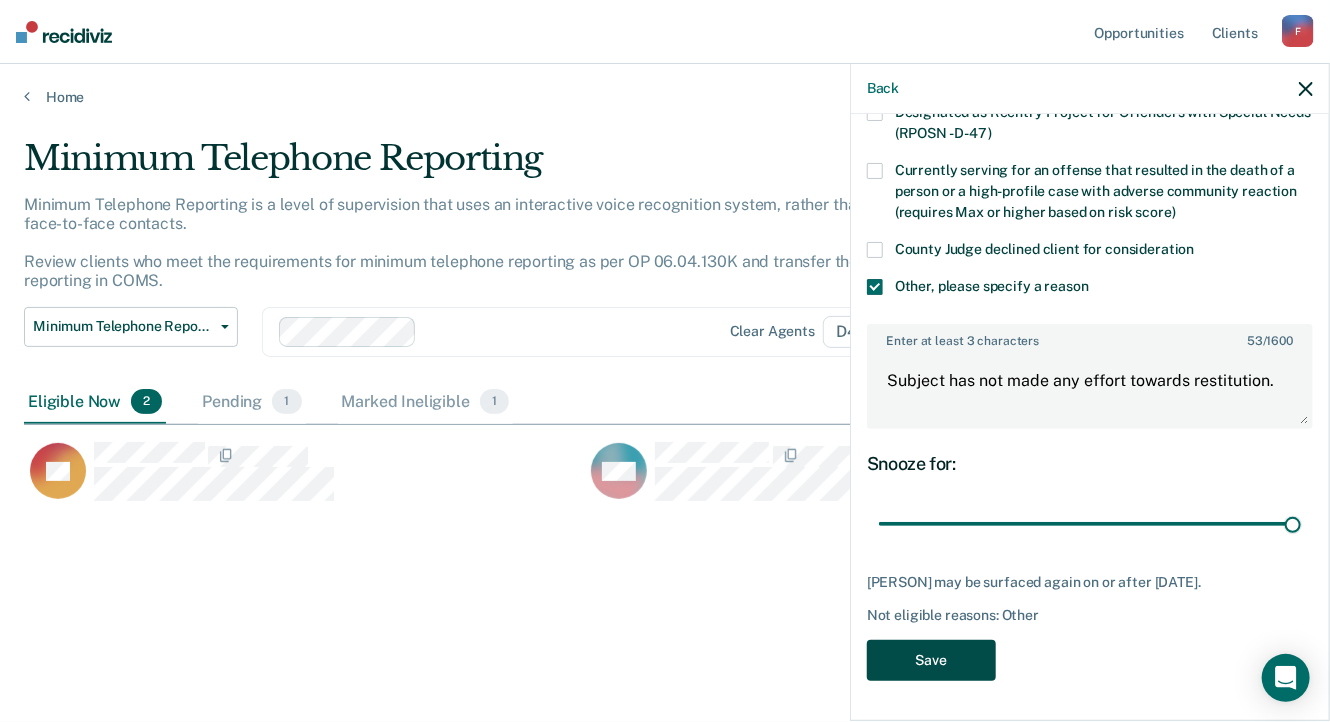 click on "Save" at bounding box center [931, 660] 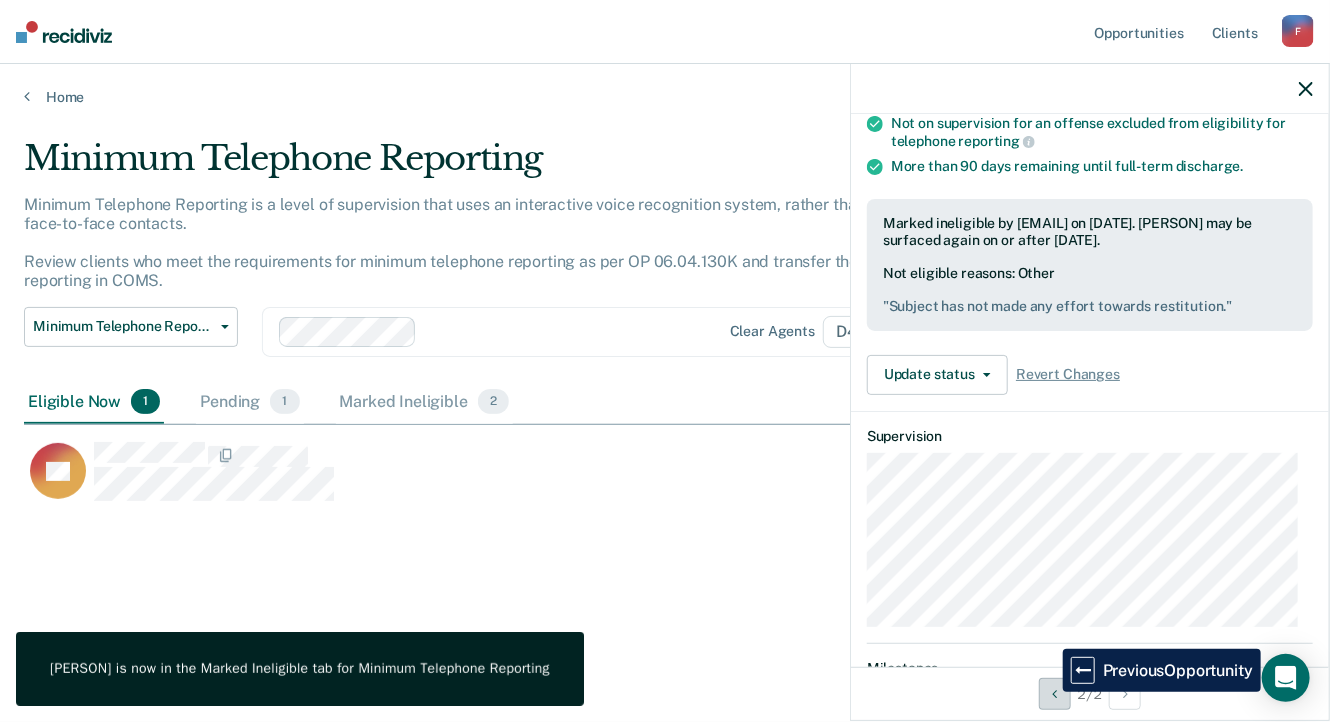 click at bounding box center [1055, 694] 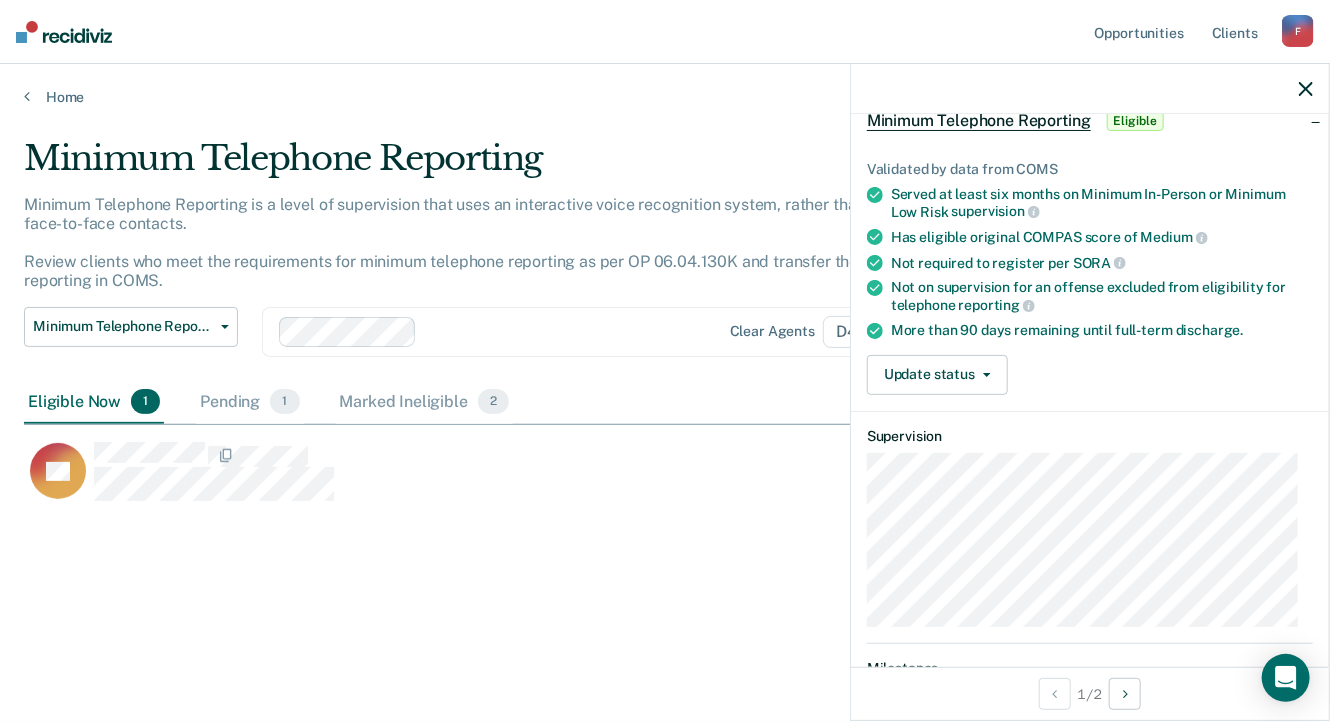 scroll, scrollTop: 8, scrollLeft: 0, axis: vertical 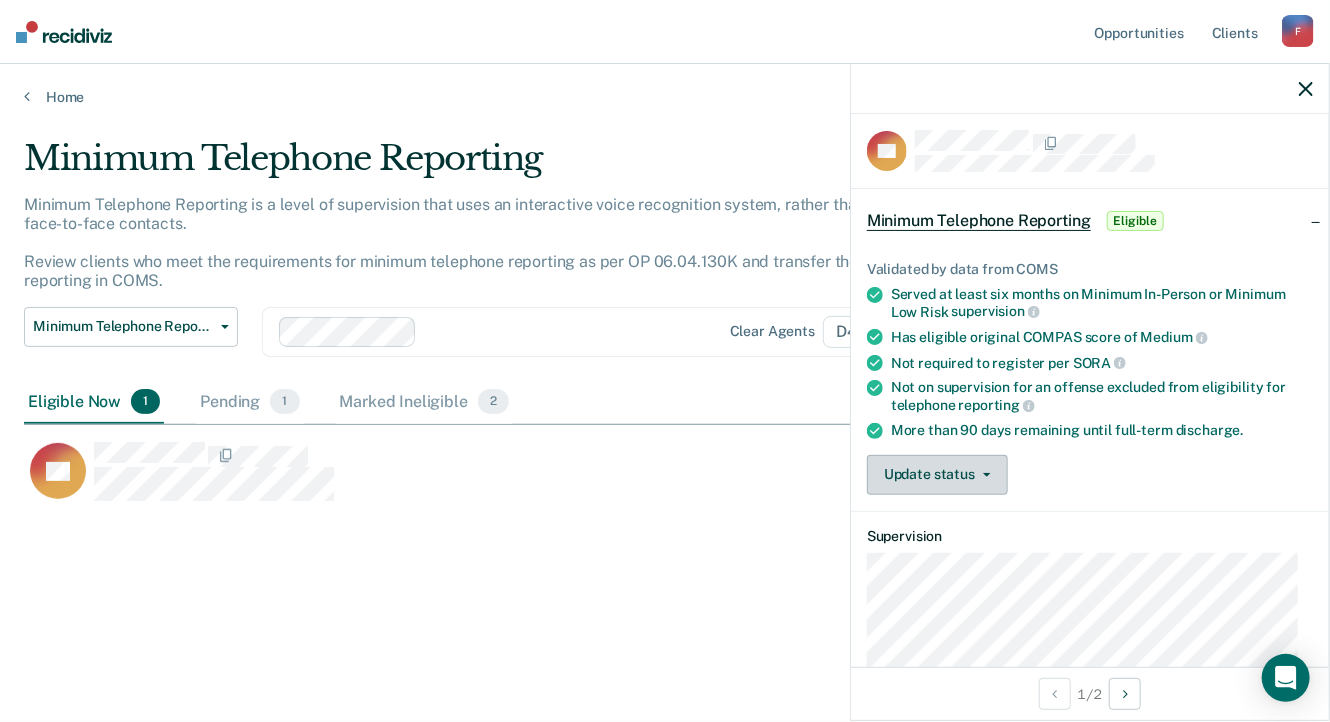 click on "Update status" at bounding box center (937, 475) 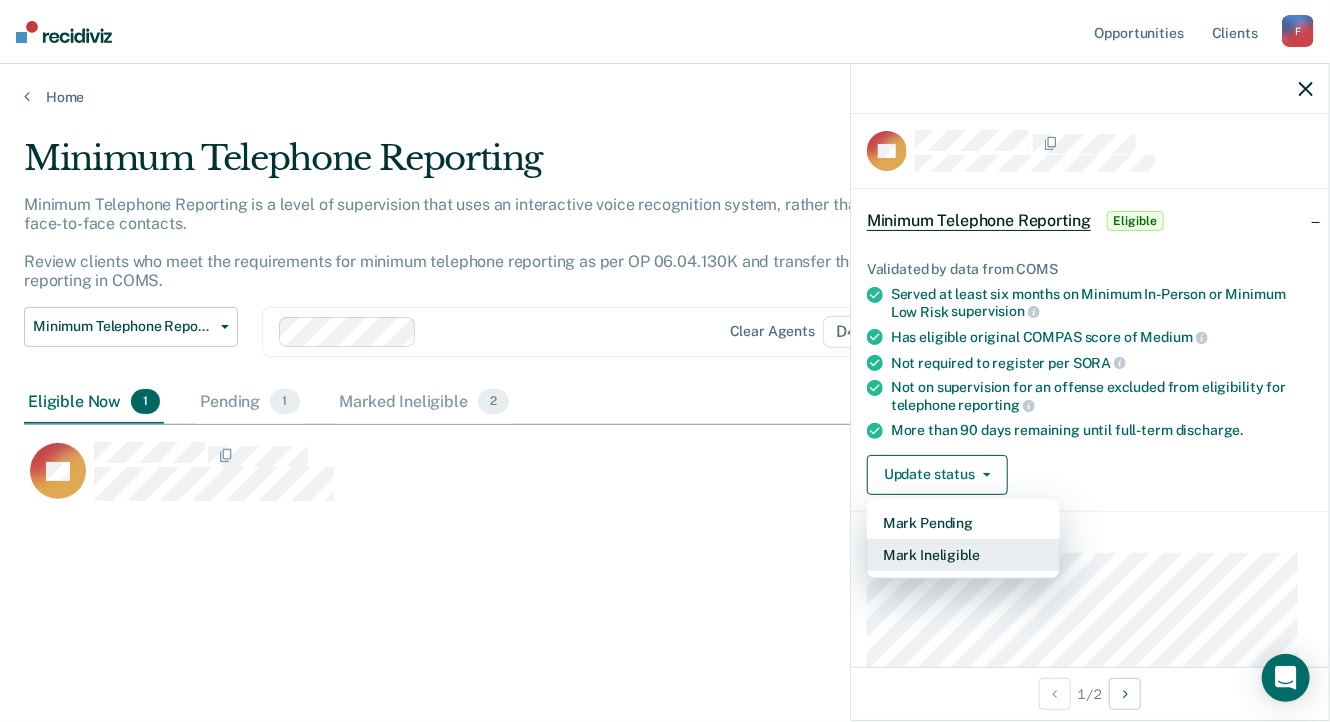 click on "Mark Ineligible" at bounding box center (963, 555) 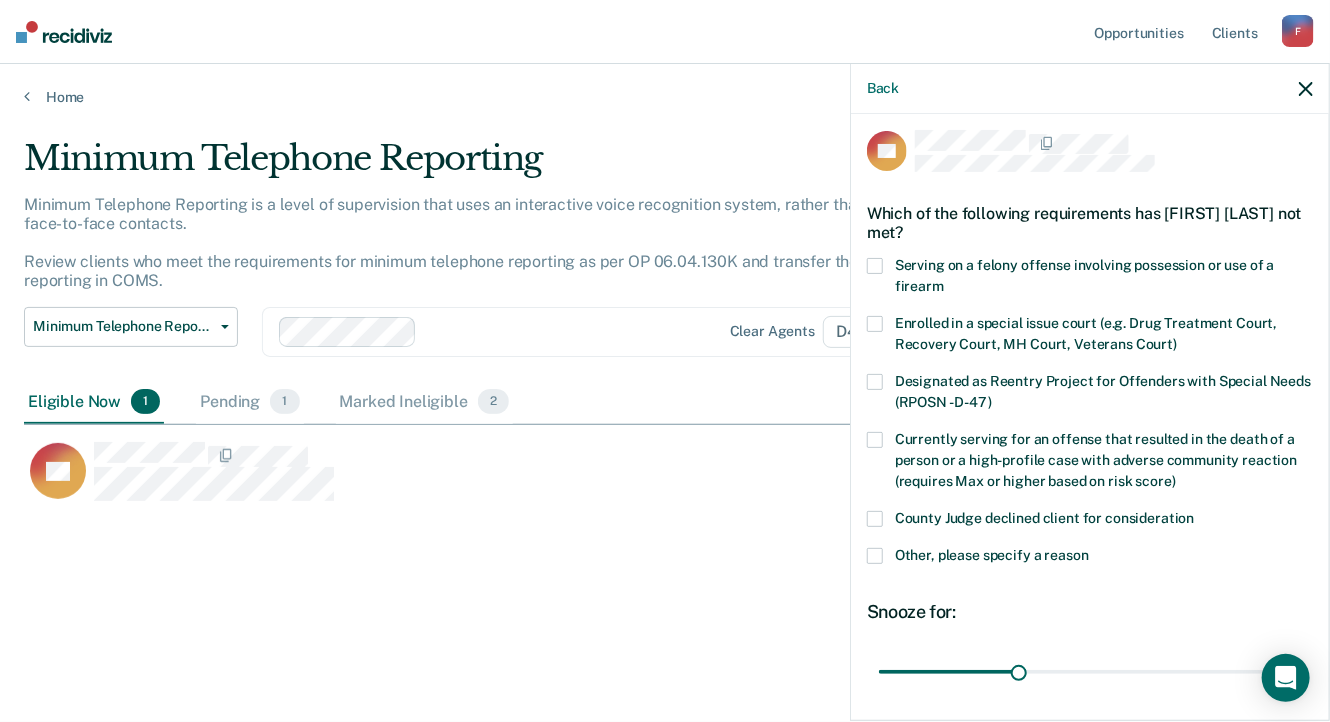 click at bounding box center (875, 556) 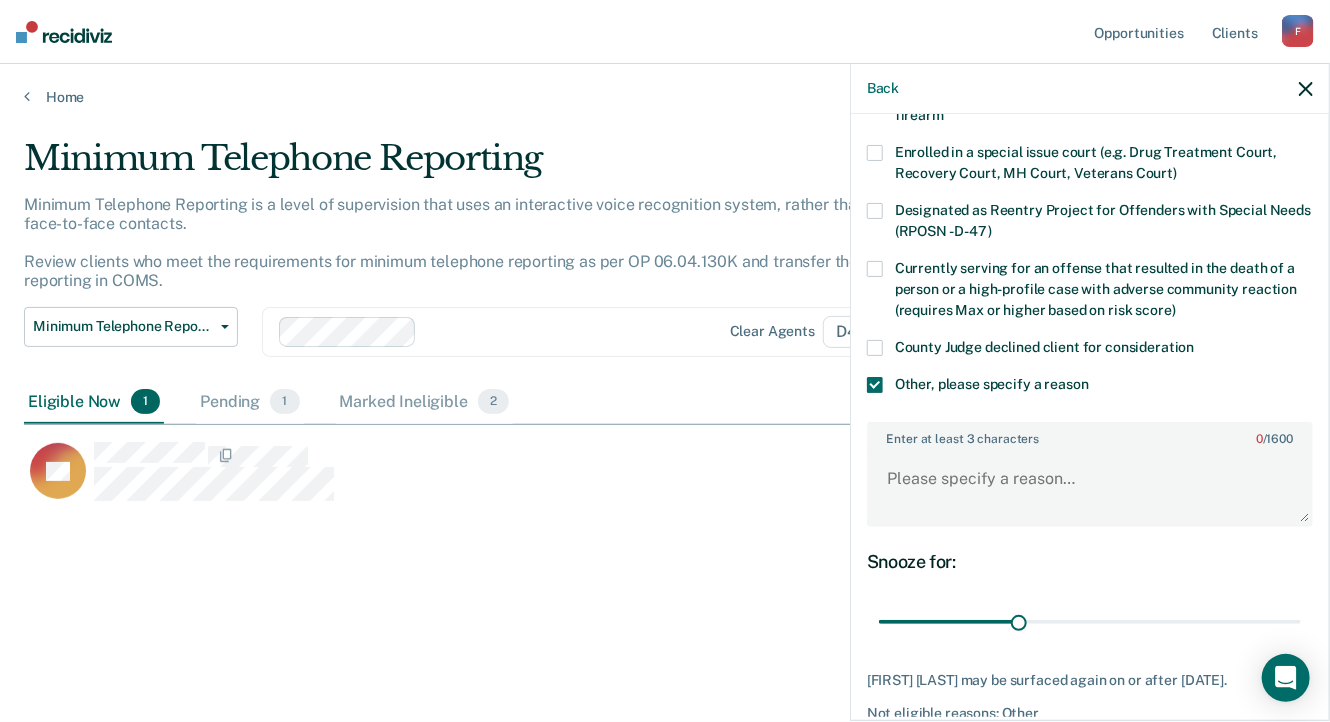 scroll, scrollTop: 208, scrollLeft: 0, axis: vertical 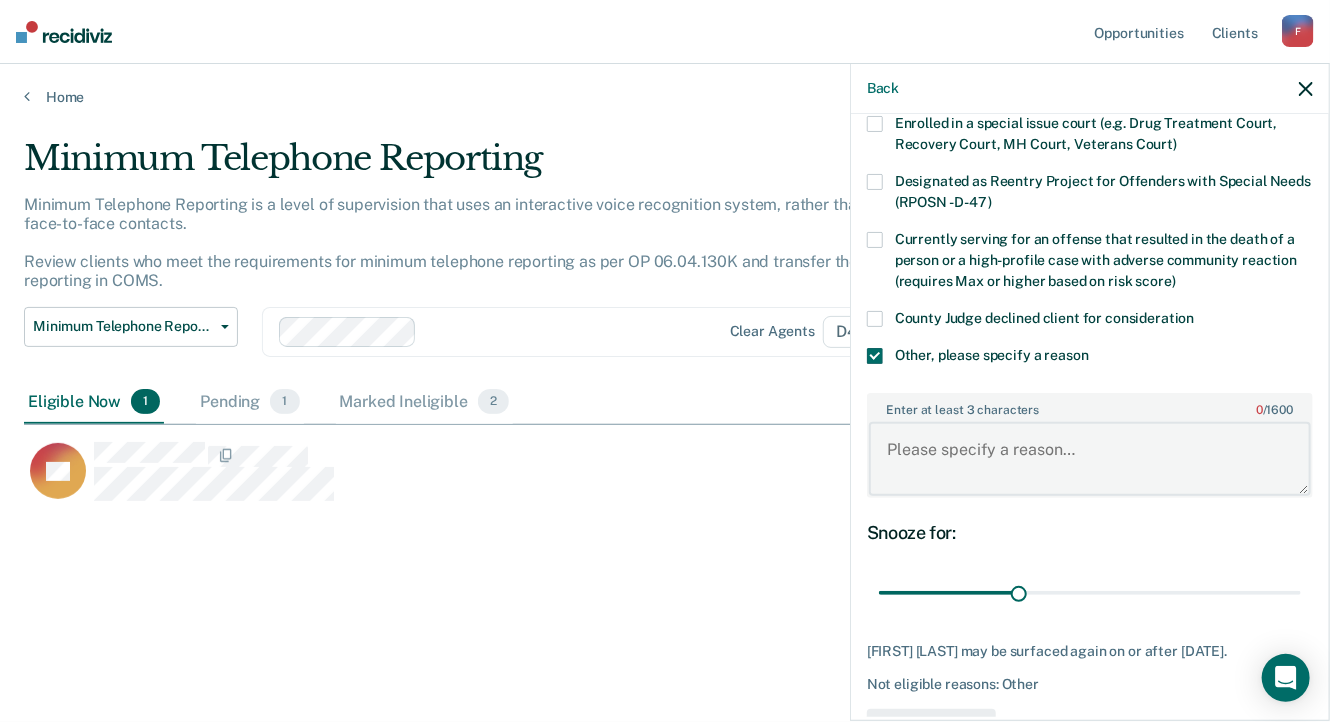 click on "Enter at least 3 characters 0  /  1600" at bounding box center [1090, 459] 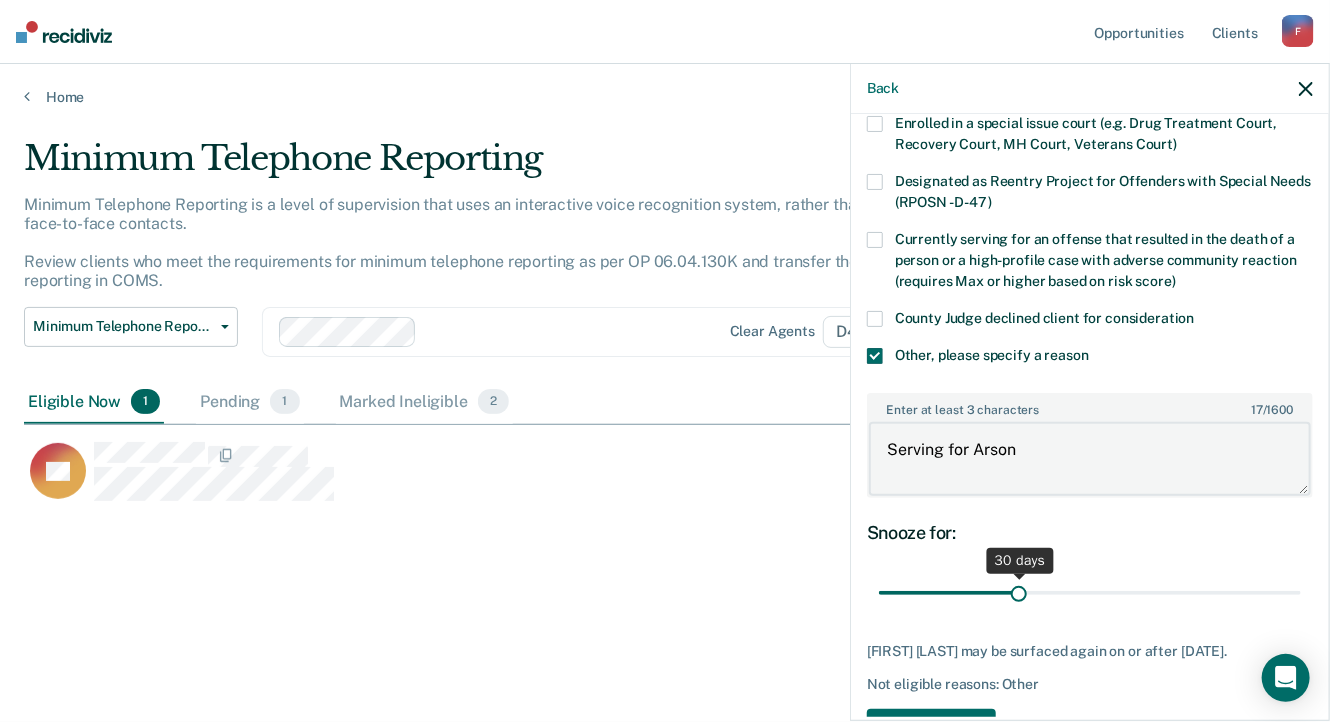 type on "Serving for Arson" 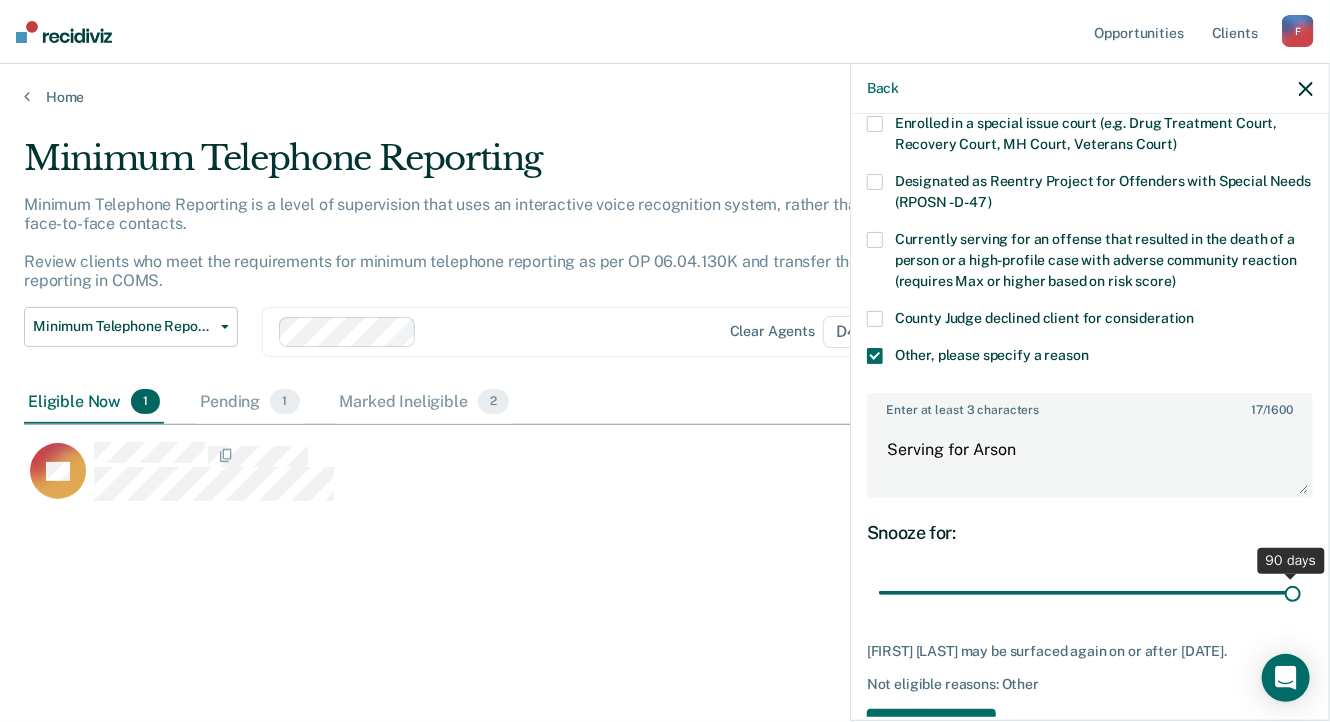 drag, startPoint x: 1107, startPoint y: 583, endPoint x: 1306, endPoint y: 577, distance: 199.09044 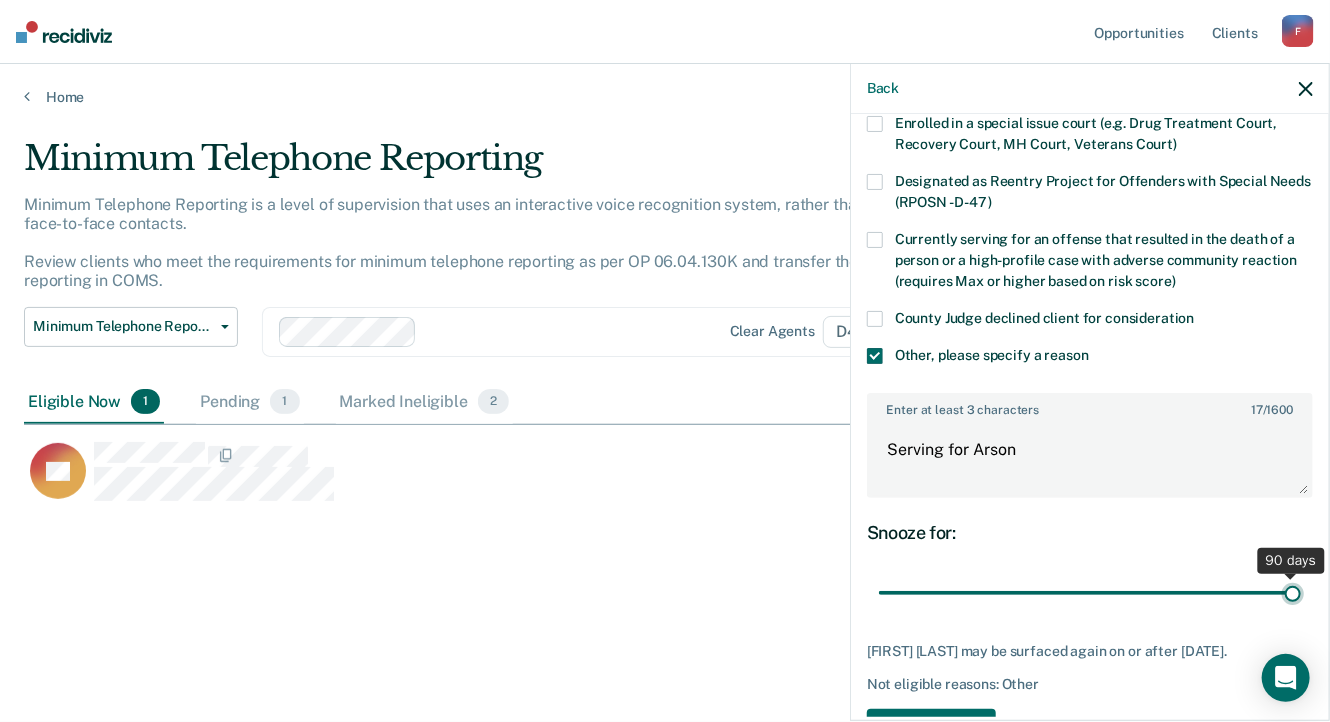 type on "90" 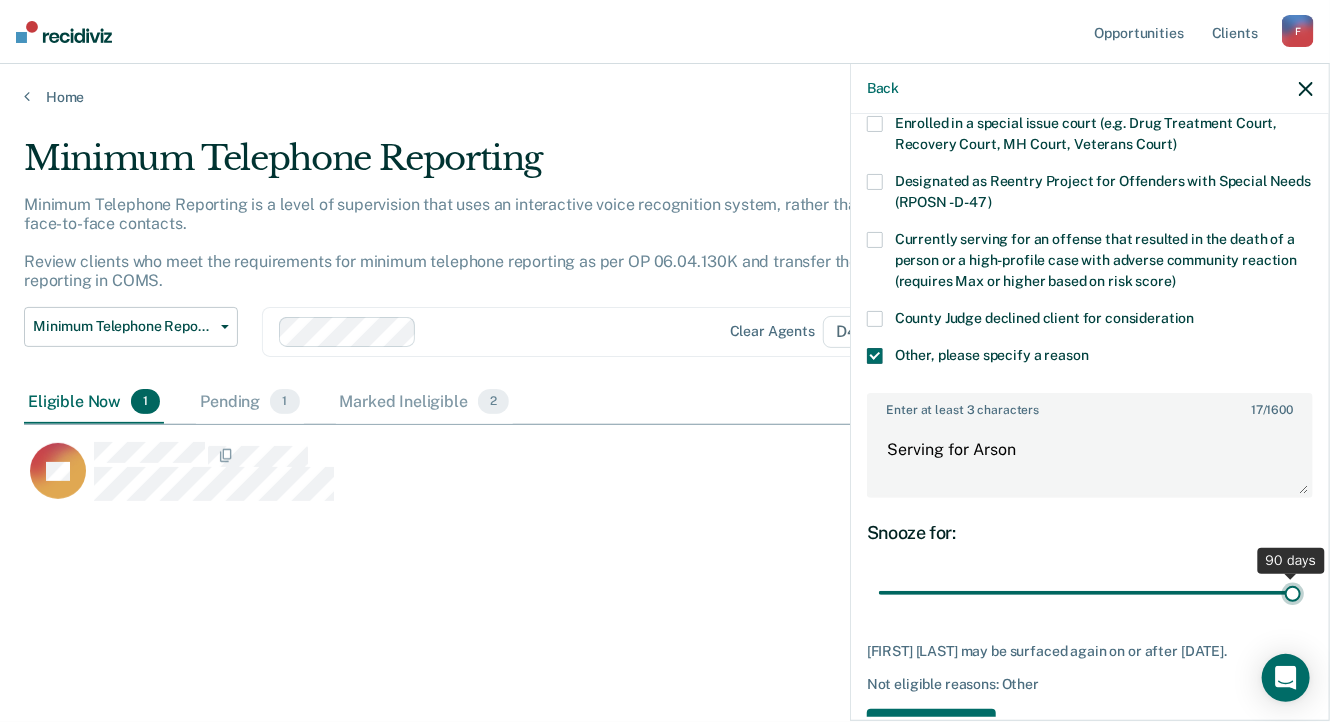 click at bounding box center [1090, 593] 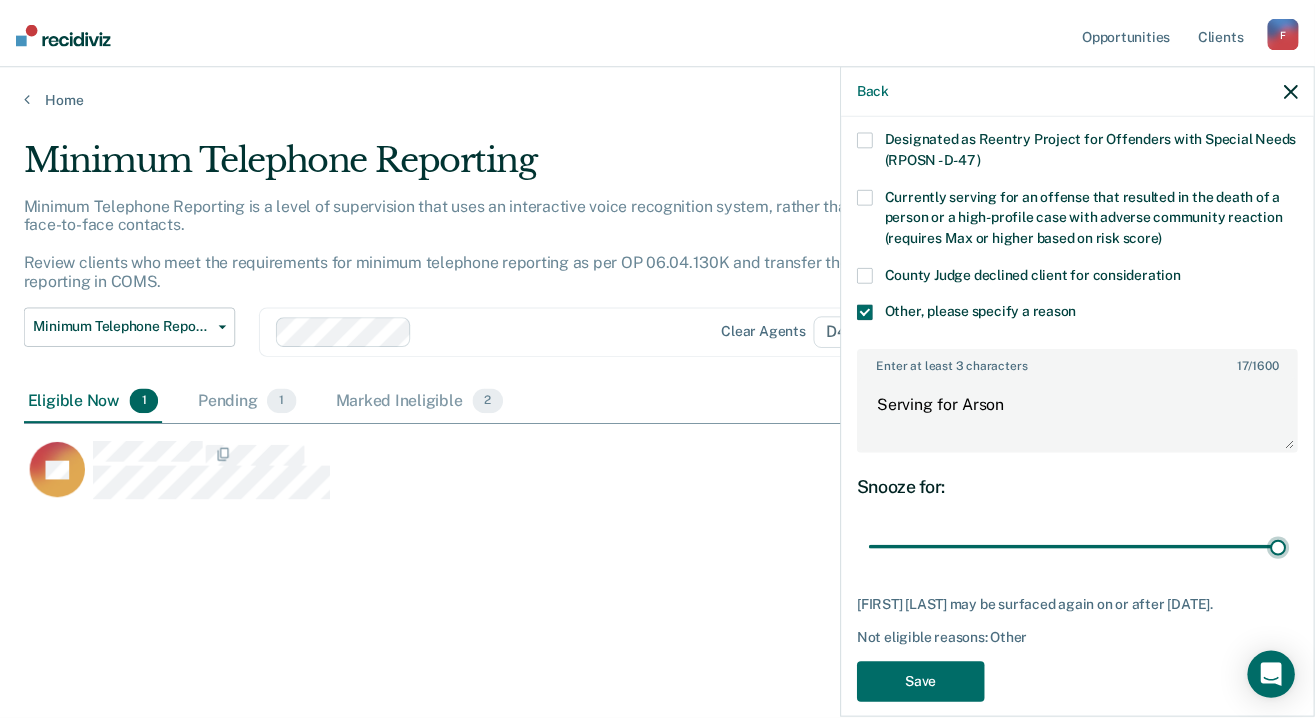 scroll, scrollTop: 272, scrollLeft: 0, axis: vertical 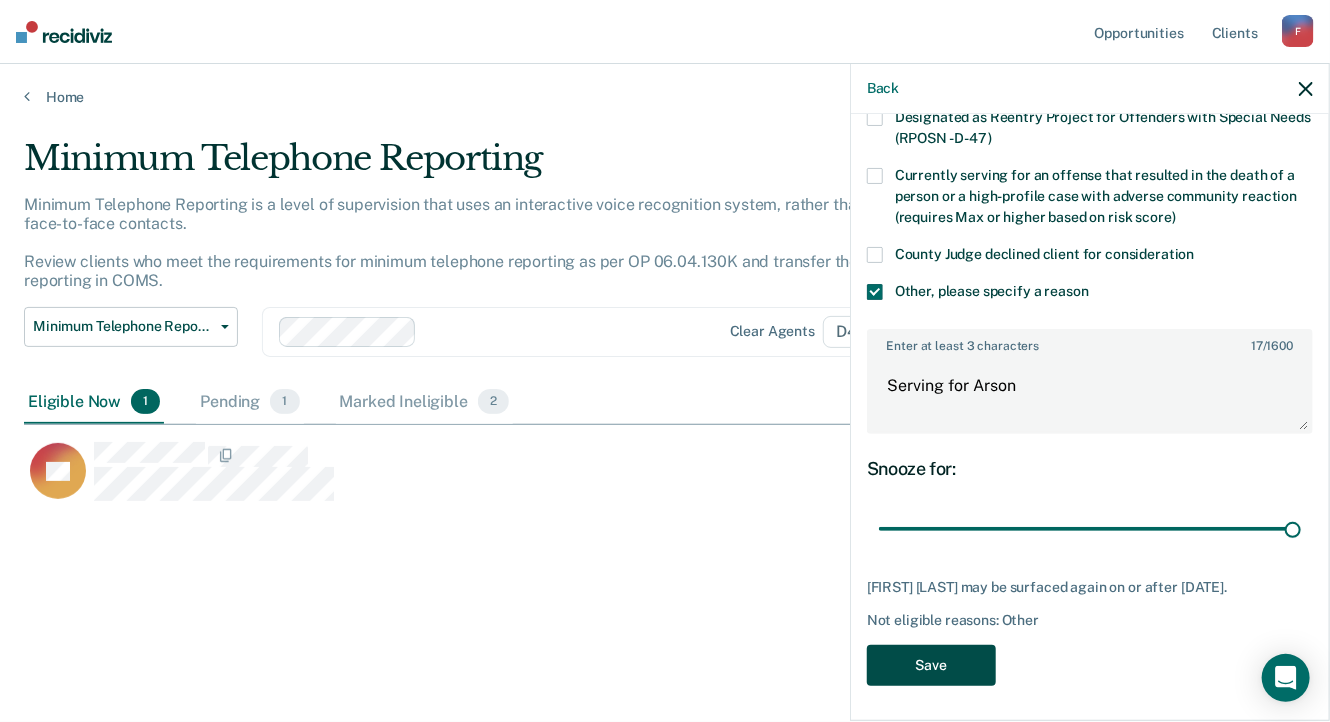 click on "Save" at bounding box center (931, 665) 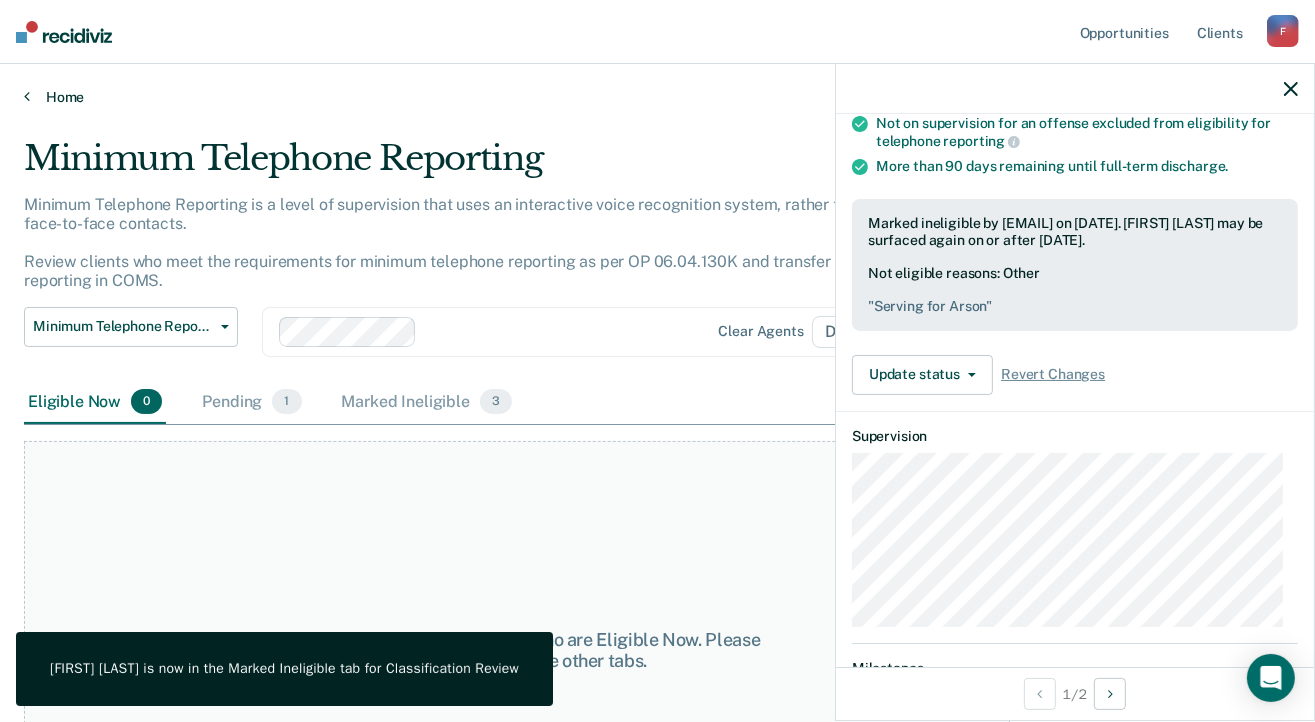 click on "Home" at bounding box center (657, 97) 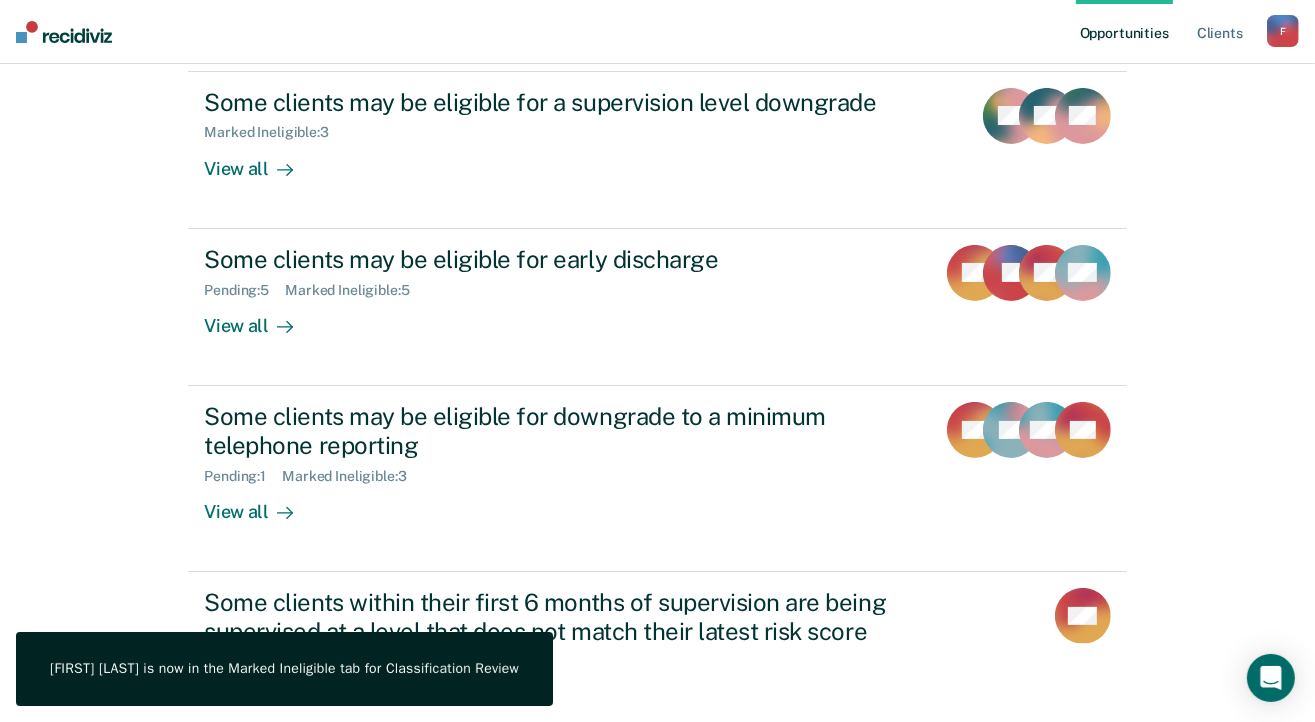 scroll, scrollTop: 300, scrollLeft: 0, axis: vertical 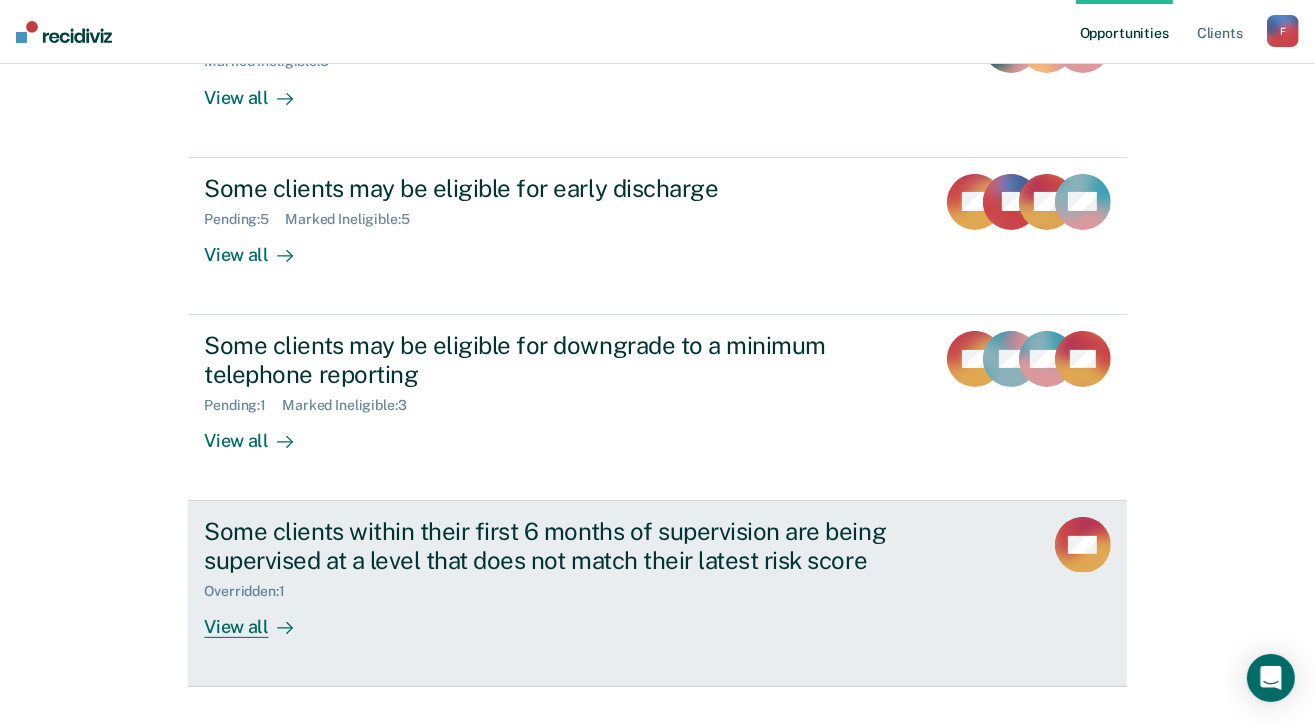 click on "View all" at bounding box center [260, 618] 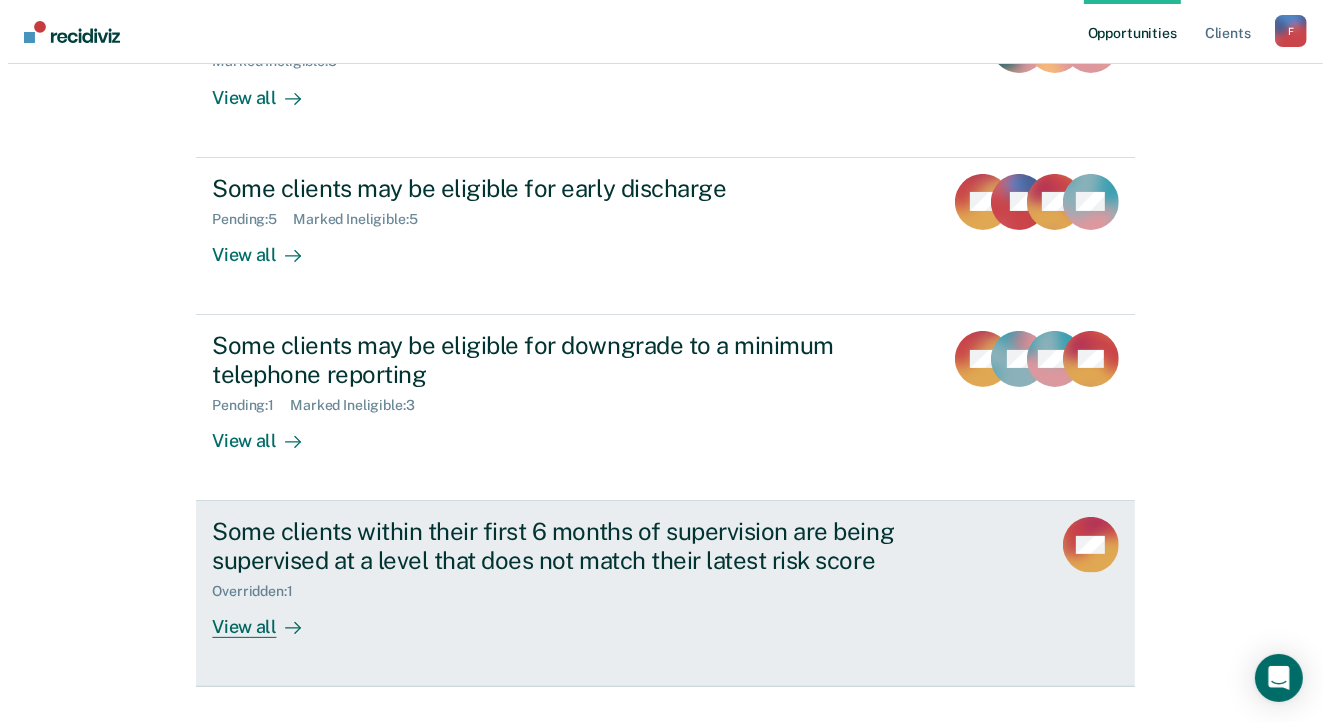 scroll, scrollTop: 0, scrollLeft: 0, axis: both 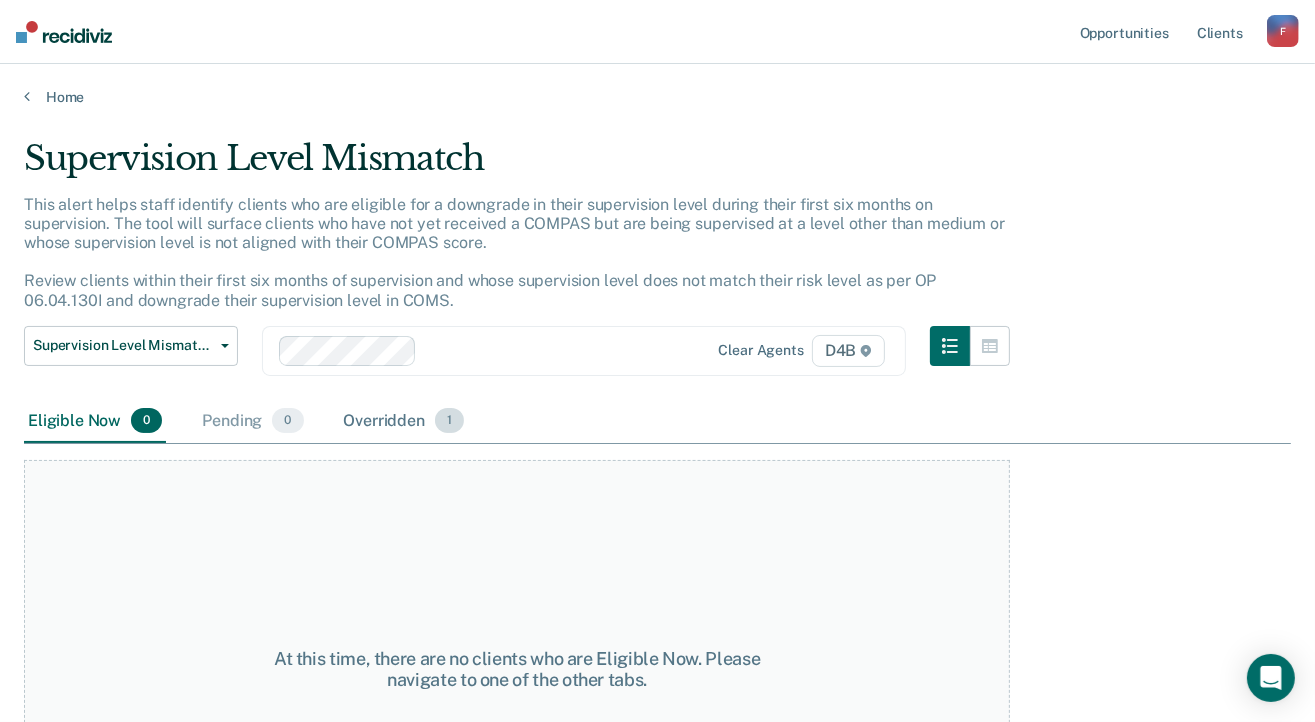 click on "Overridden 1" at bounding box center (404, 422) 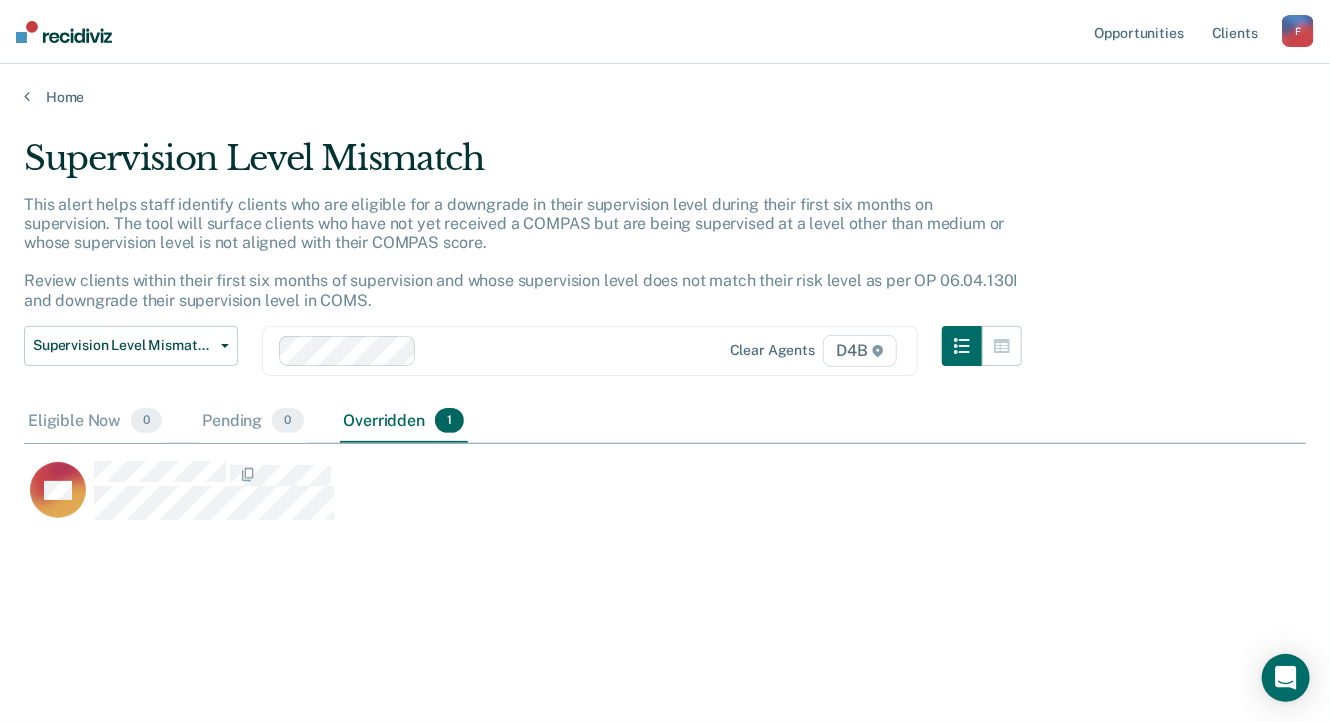 scroll, scrollTop: 16, scrollLeft: 16, axis: both 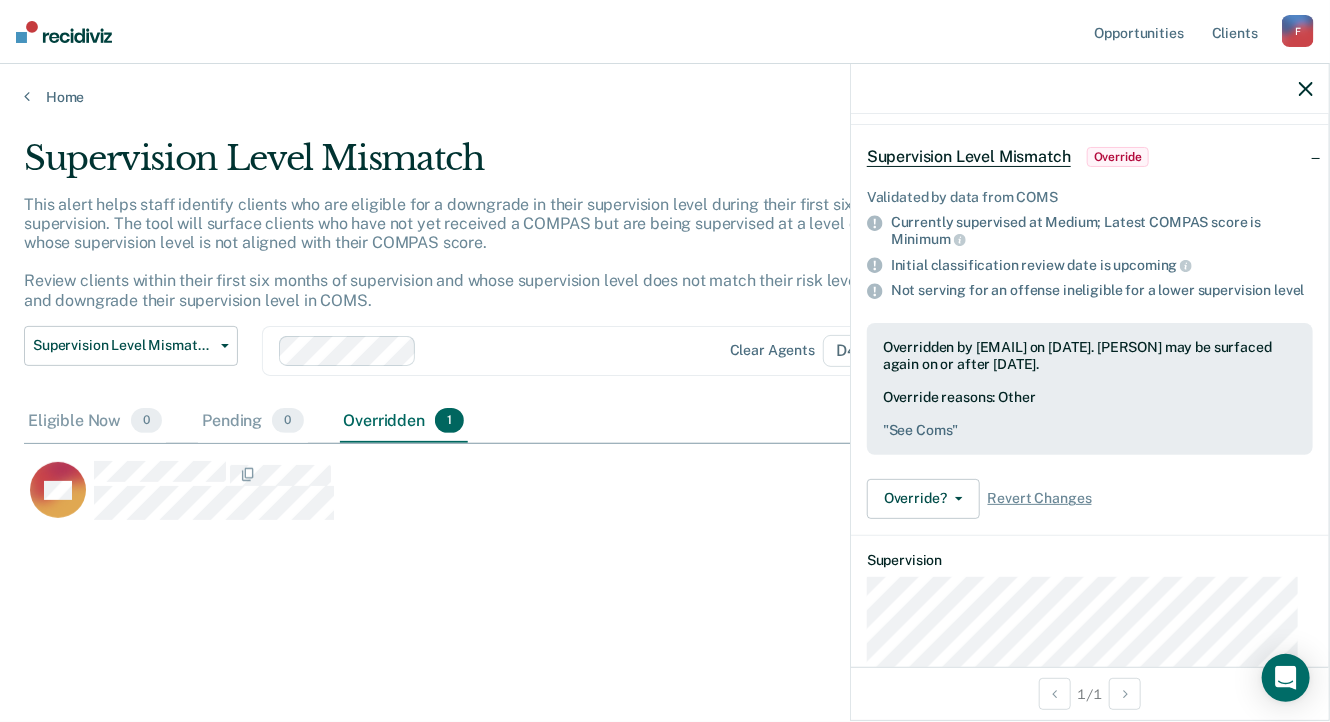 click on "Supervision Level Mismatch   This alert helps staff identify clients who are eligible for a downgrade in their supervision level during their first six months on supervision. The tool will surface clients who have not yet received a COMPAS but are being supervised at a level other than medium or whose supervision level is not aligned with their COMPAS score. Review clients within their first six months of supervision and whose supervision level does not match their risk level as per OP 06.04.130I and downgrade their supervision level in COMS. Supervision Level Mismatch Classification Review Early Discharge Minimum Telephone Reporting Overdue for Discharge Supervision Level Mismatch Clear   agents D4B   Eligible Now 0 Pending 0 Overridden 1
To pick up a draggable item, press the space bar.
While dragging, use the arrow keys to move the item.
Press space again to drop the item in its new position, or press escape to cancel.
MP" at bounding box center [665, 387] 